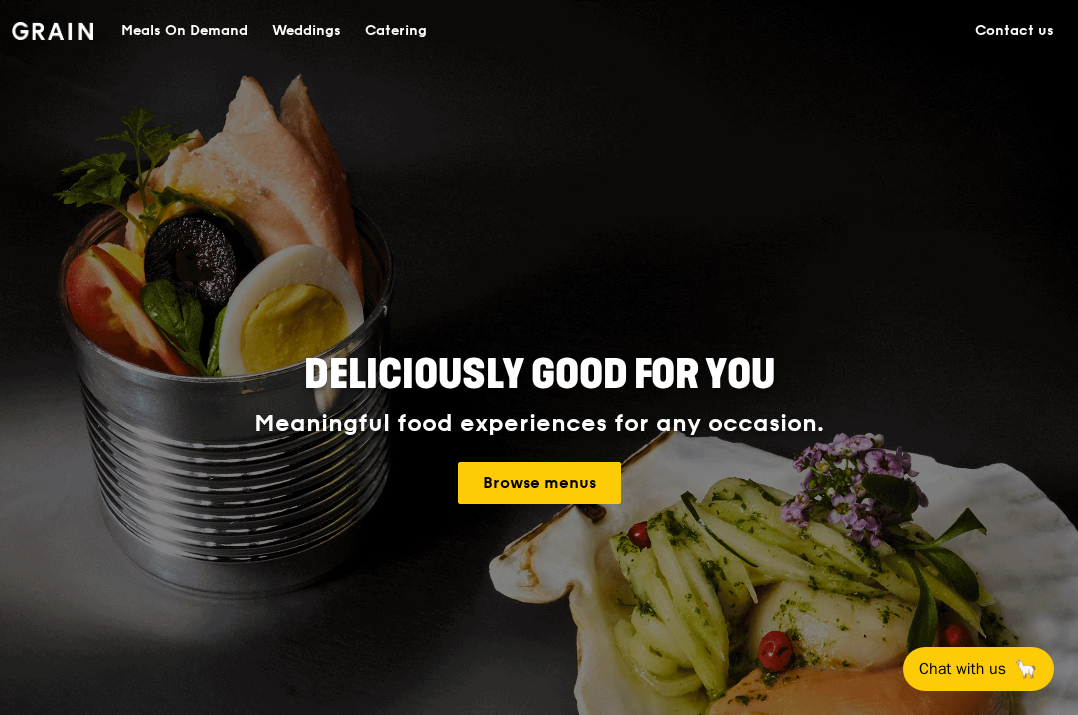 scroll, scrollTop: 0, scrollLeft: 0, axis: both 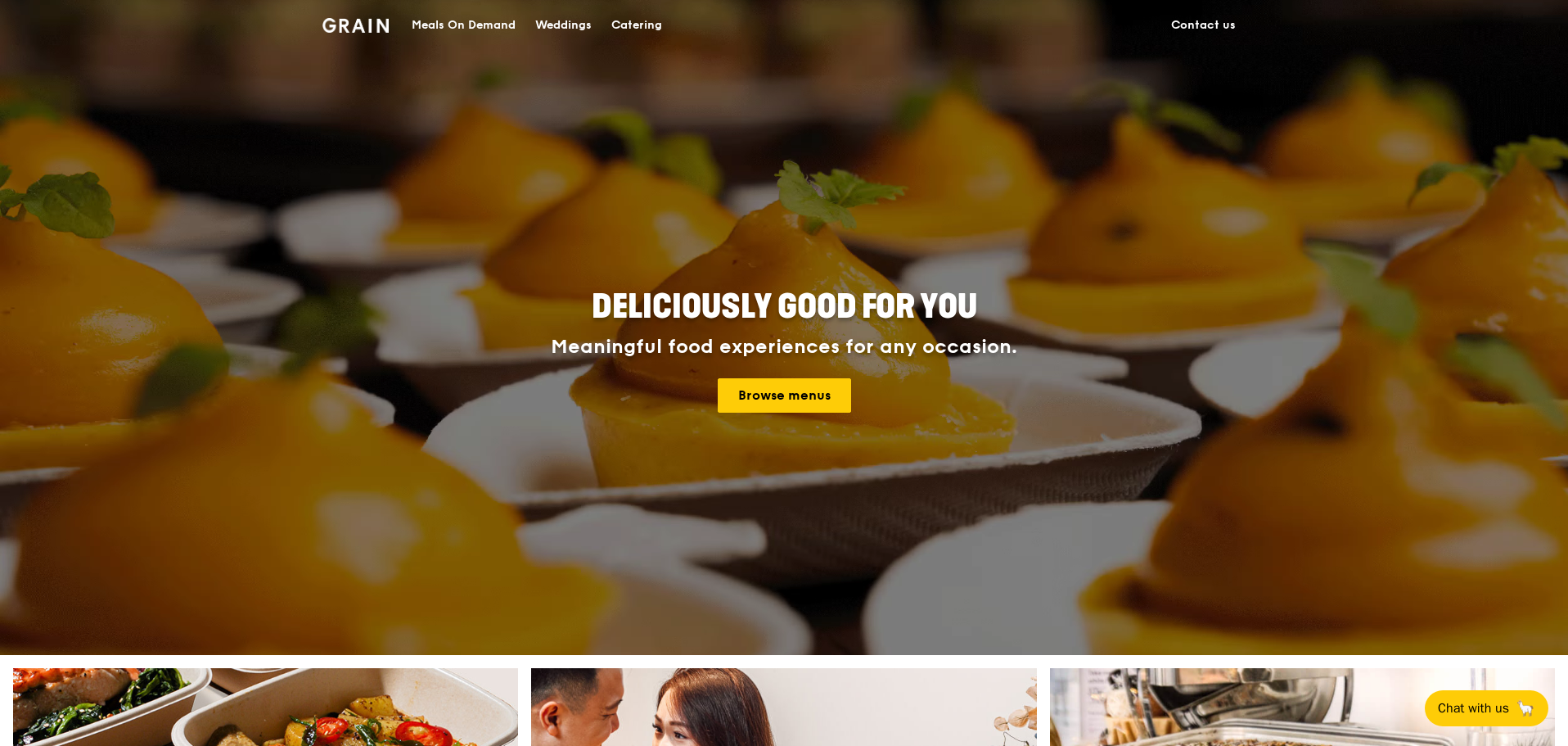 click on "Meals On Demand" at bounding box center [463, 25] 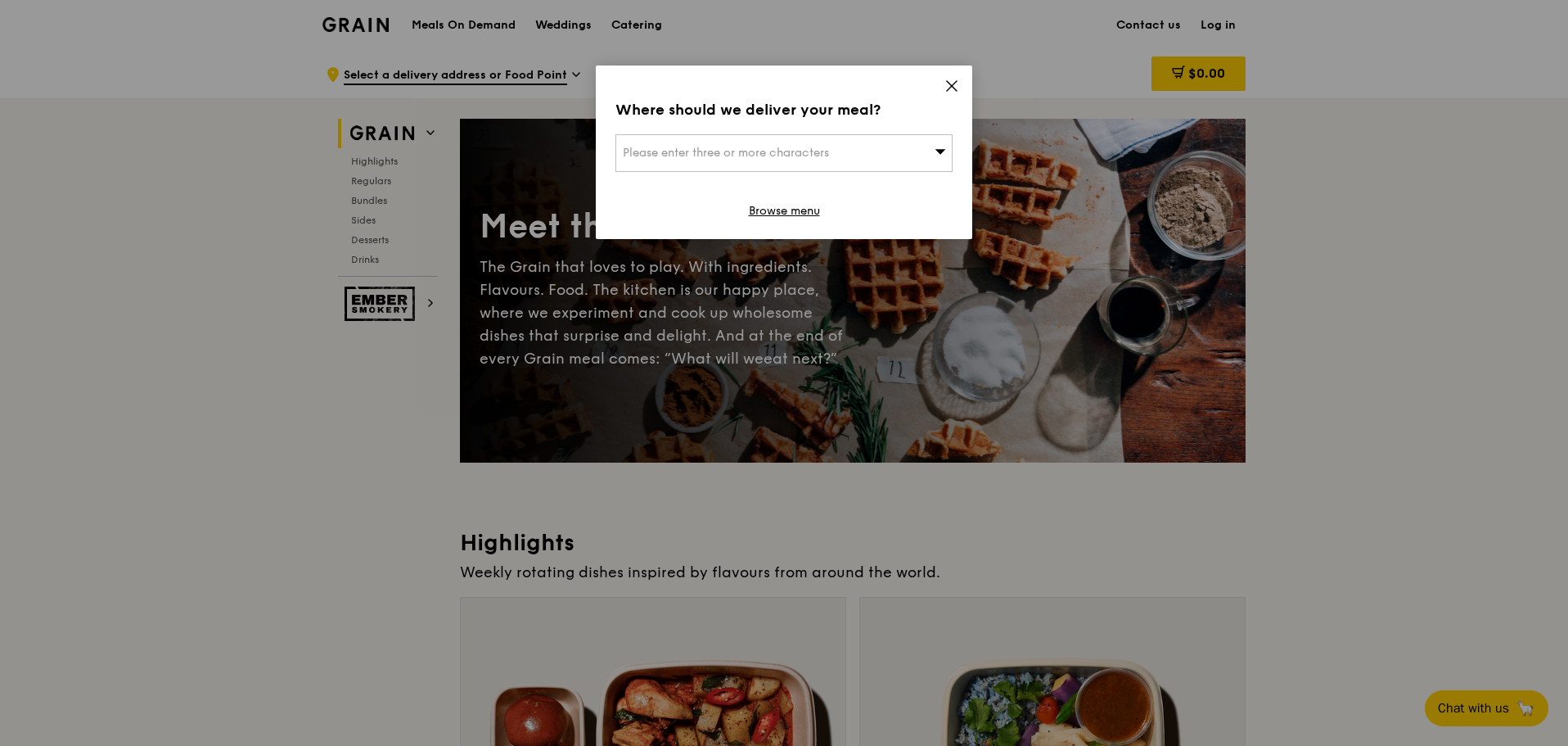 click on "Where should we deliver your meal?
Please enter three or more characters
Browse menu" at bounding box center [784, 152] 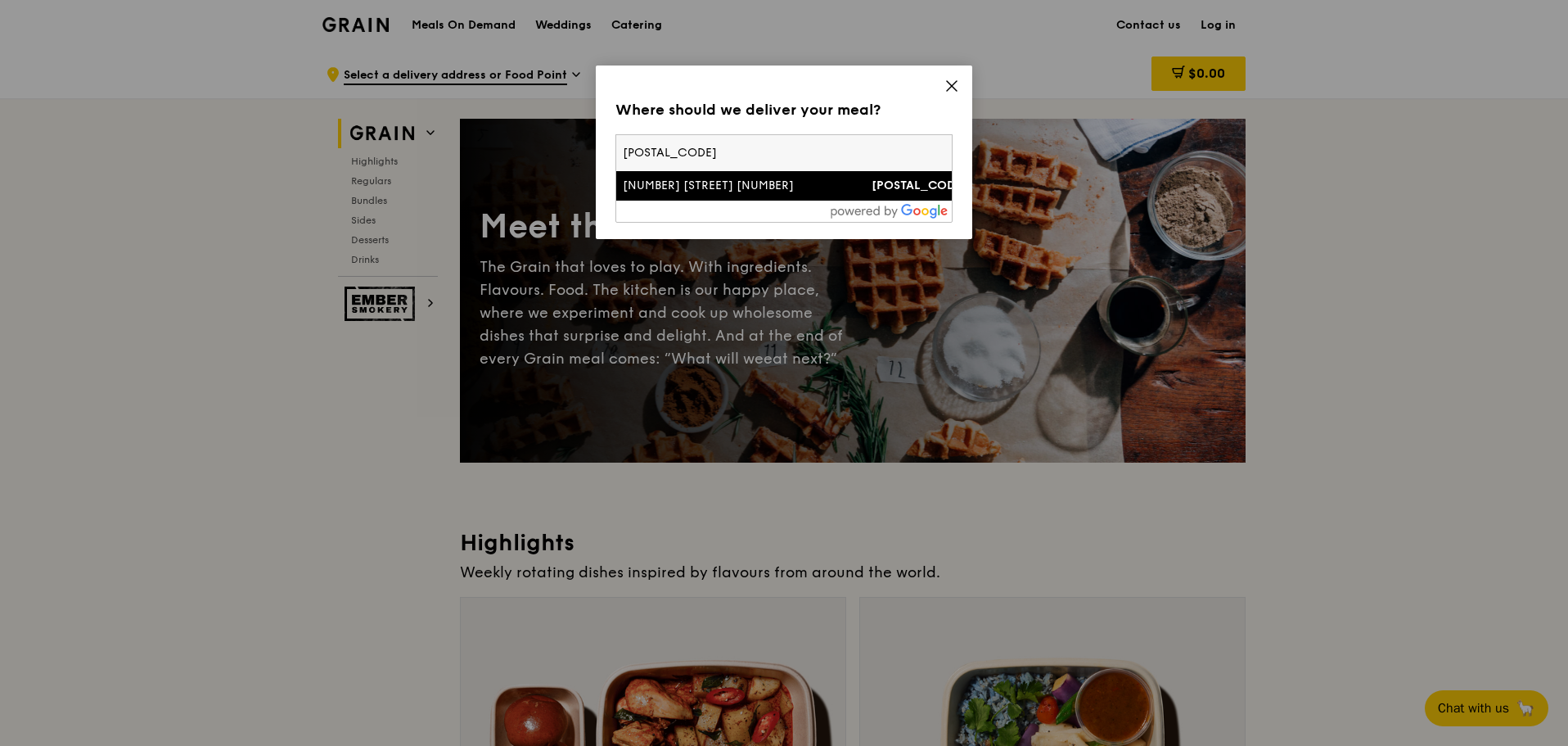 type on "[POSTAL_CODE]" 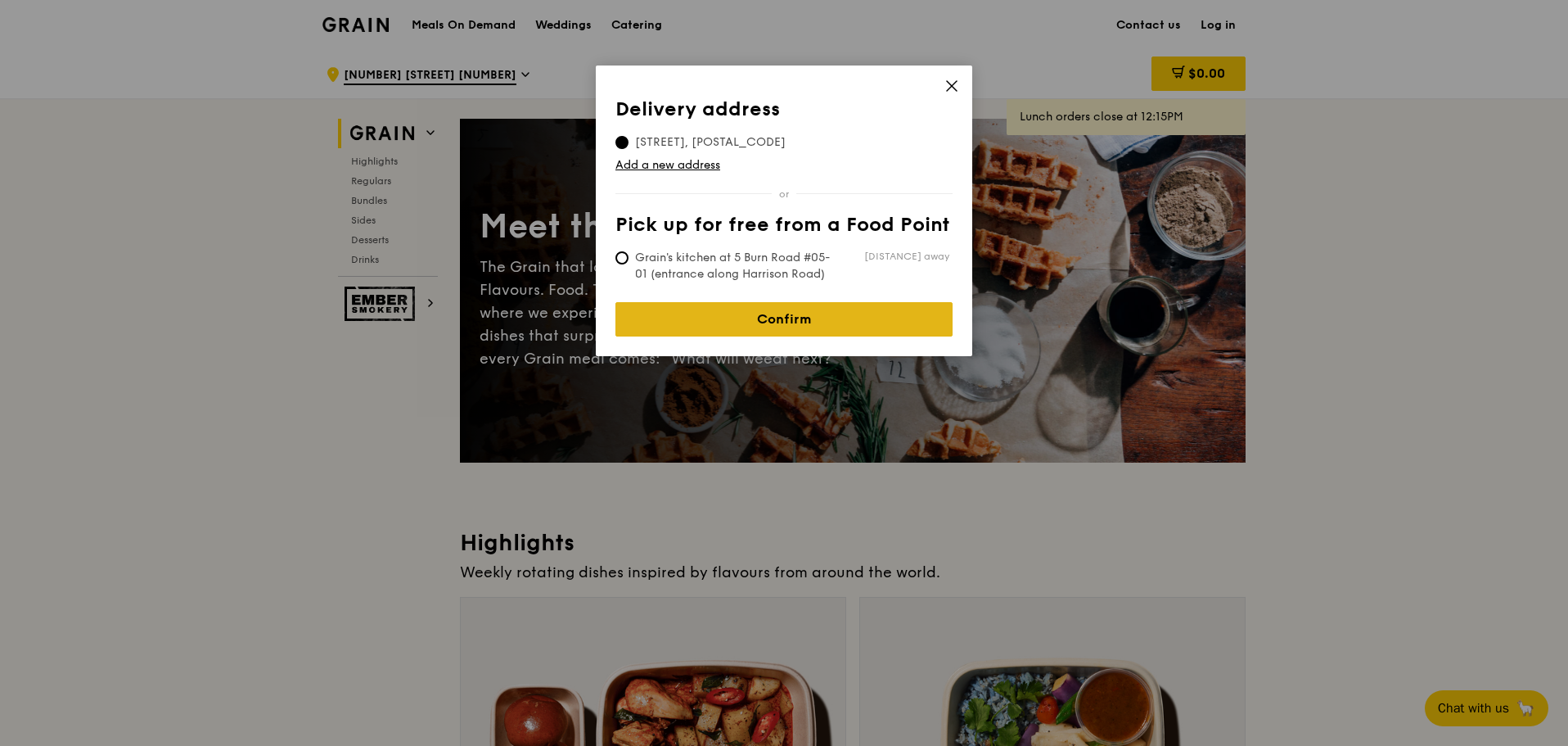 click on "Confirm" at bounding box center [784, 319] 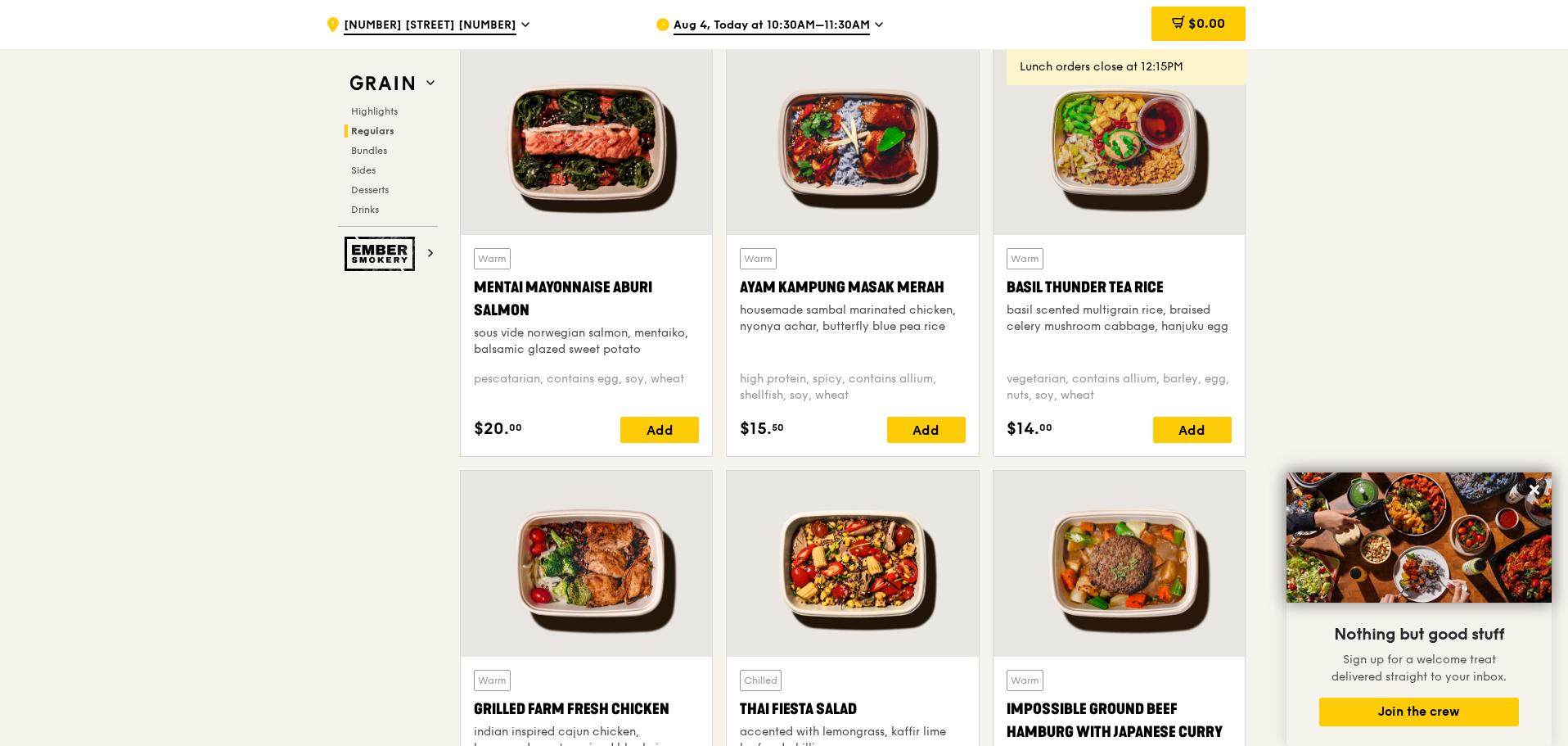 scroll, scrollTop: 1475, scrollLeft: 0, axis: vertical 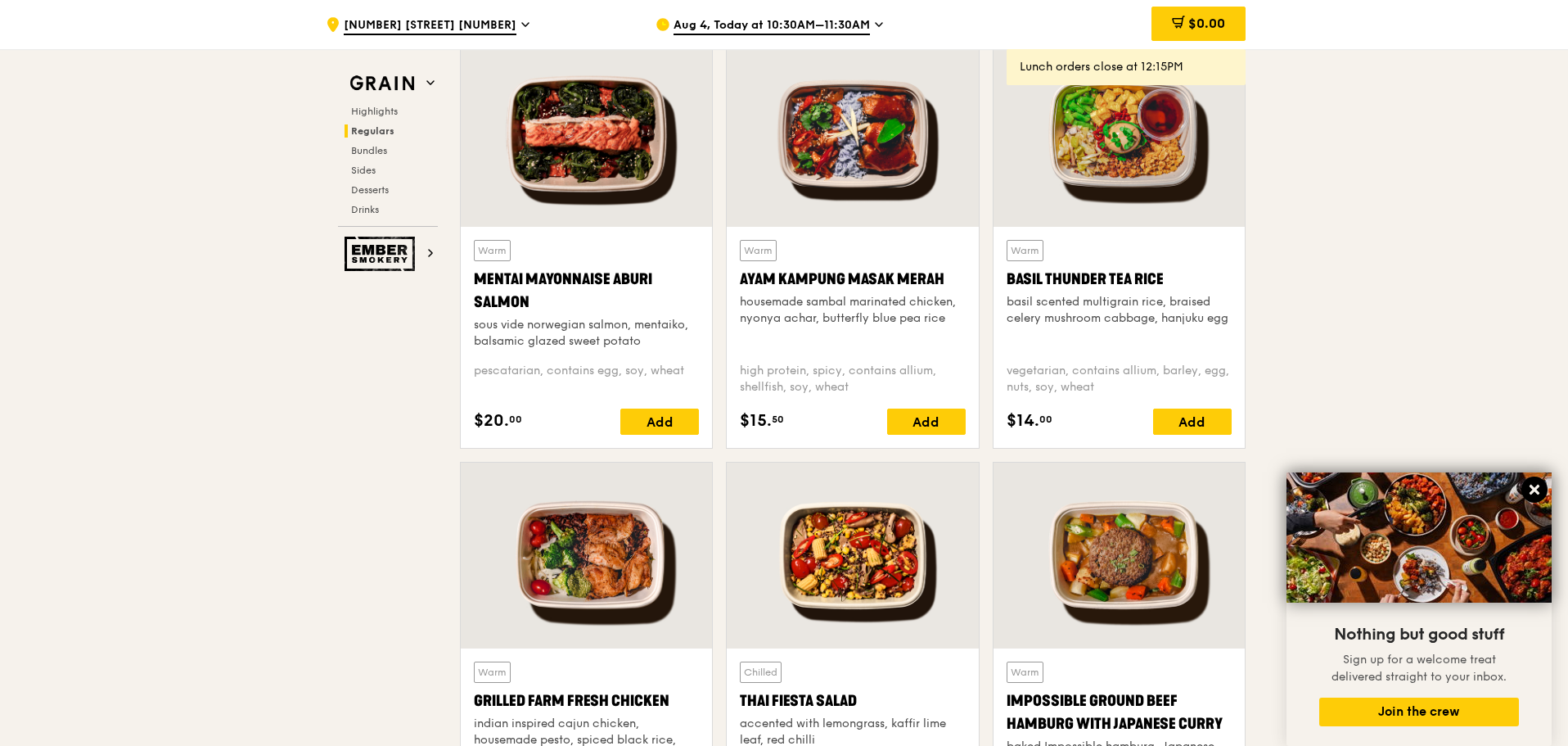 click 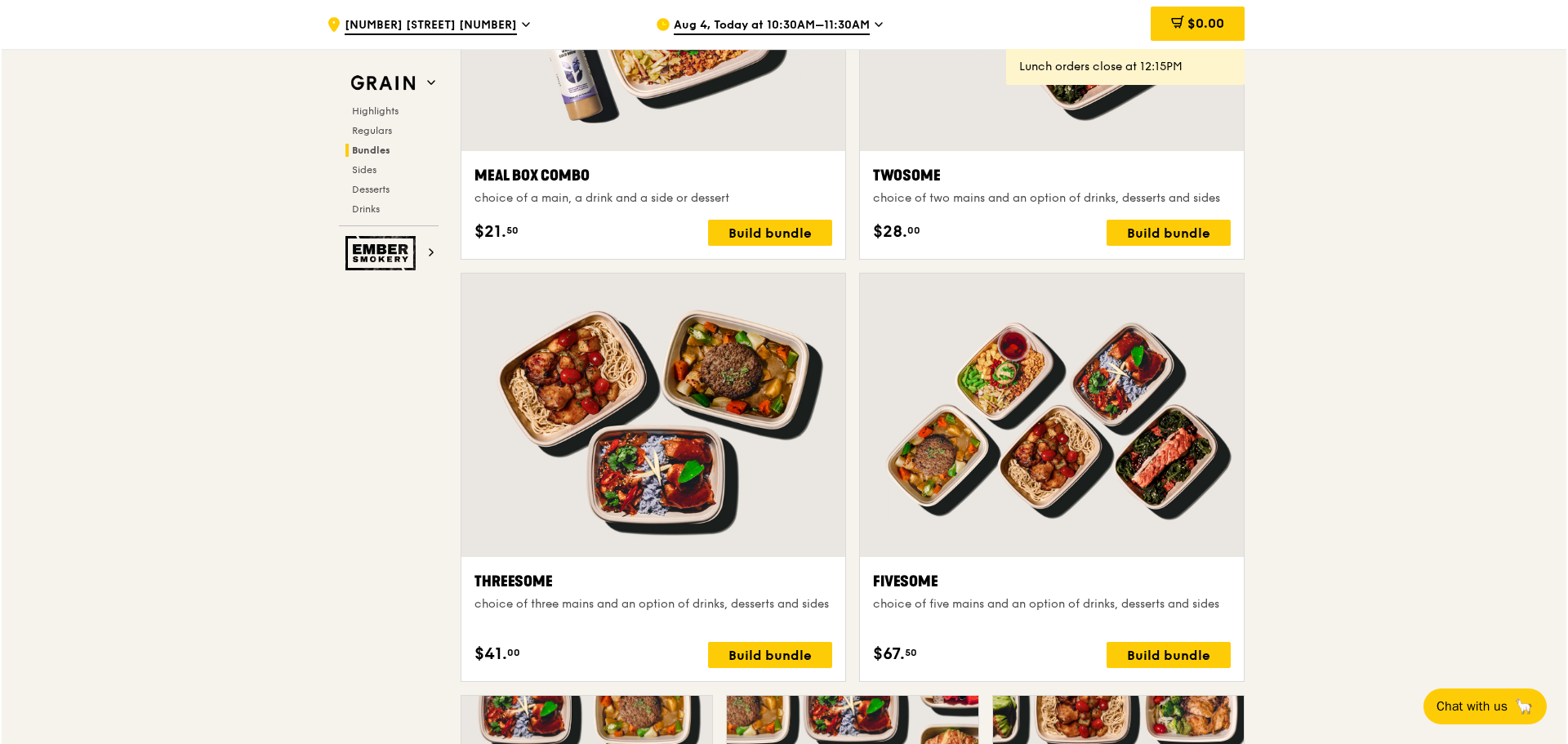 scroll, scrollTop: 2618, scrollLeft: 0, axis: vertical 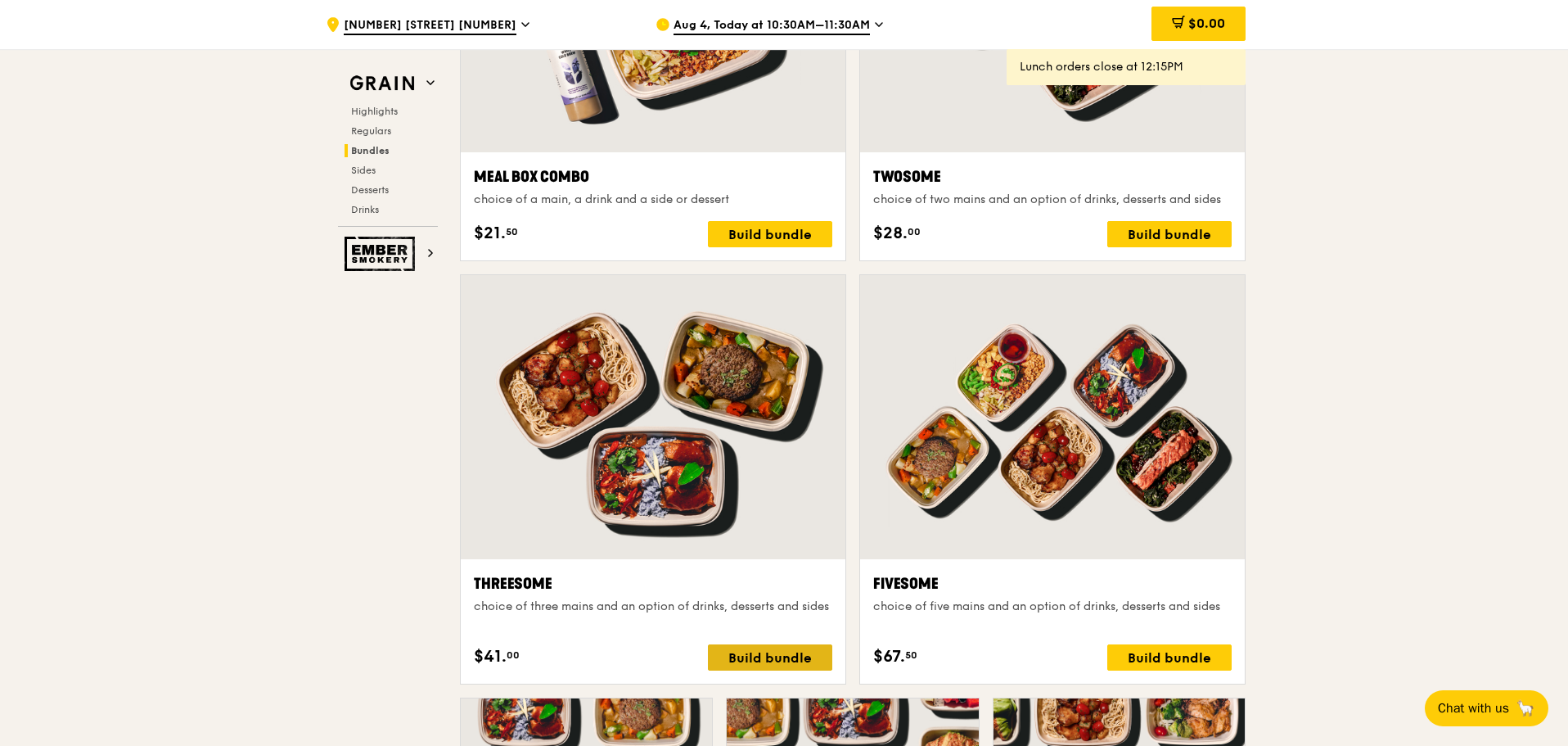 click on "Build bundle" at bounding box center (770, 658) 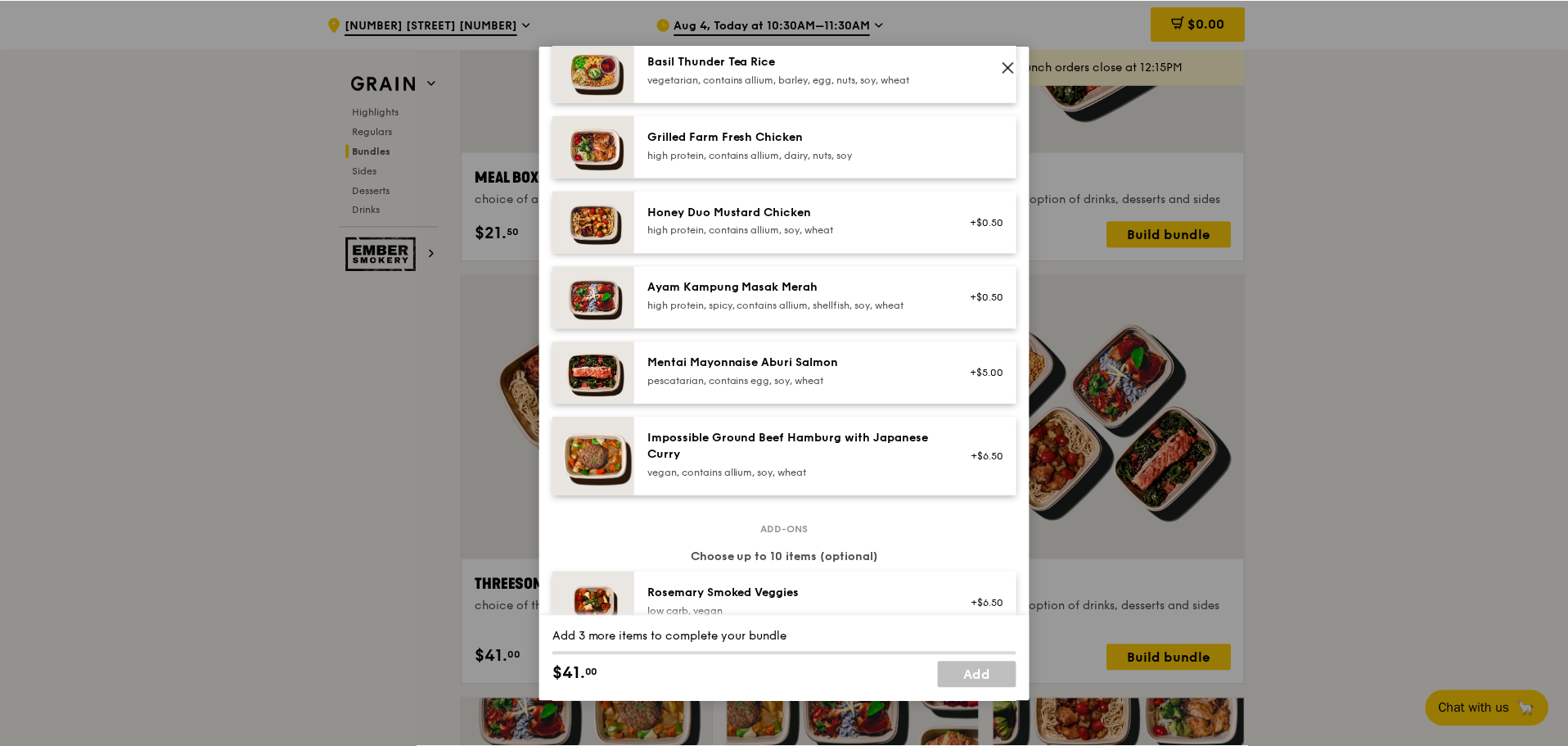 scroll, scrollTop: 405, scrollLeft: 0, axis: vertical 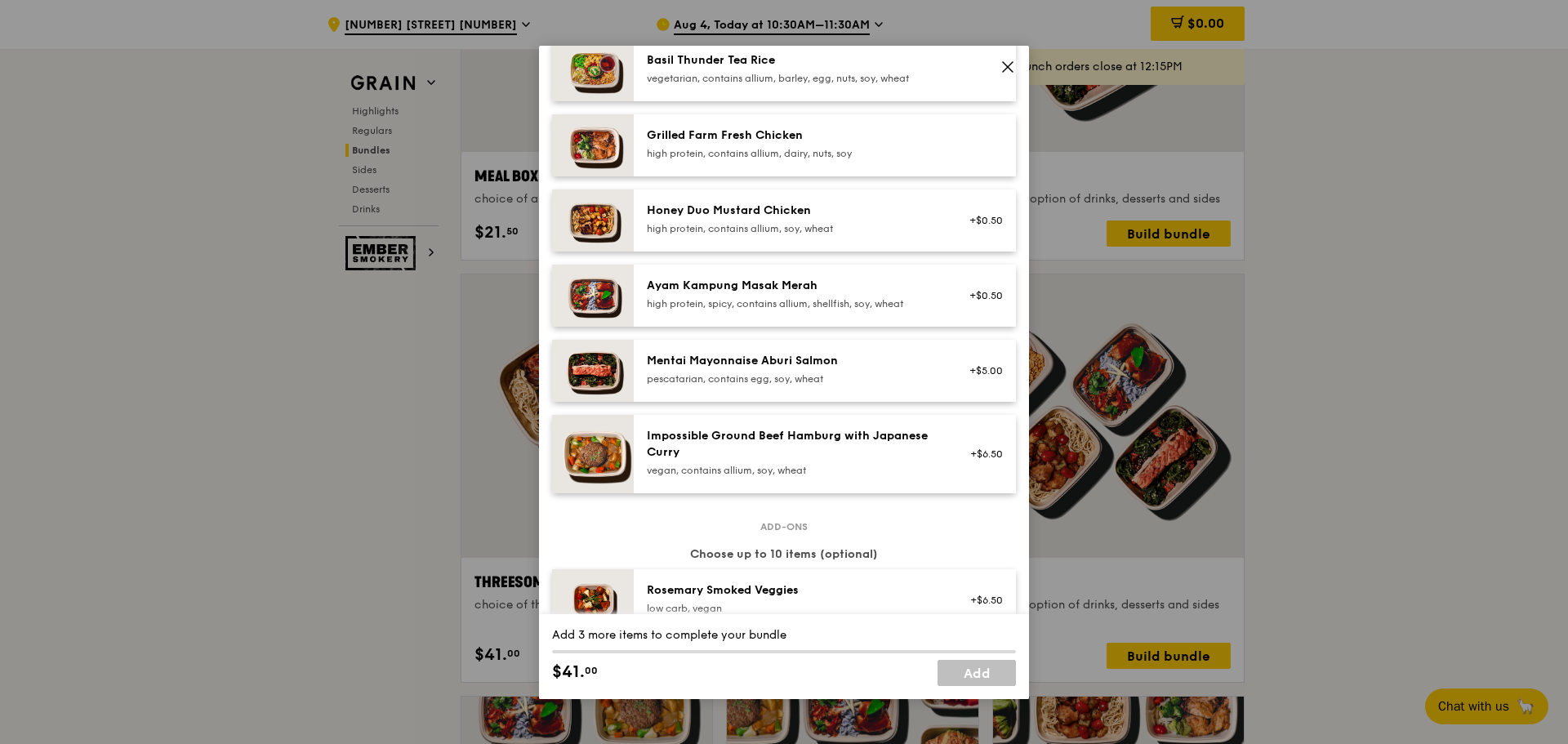 click at bounding box center [593, 371] 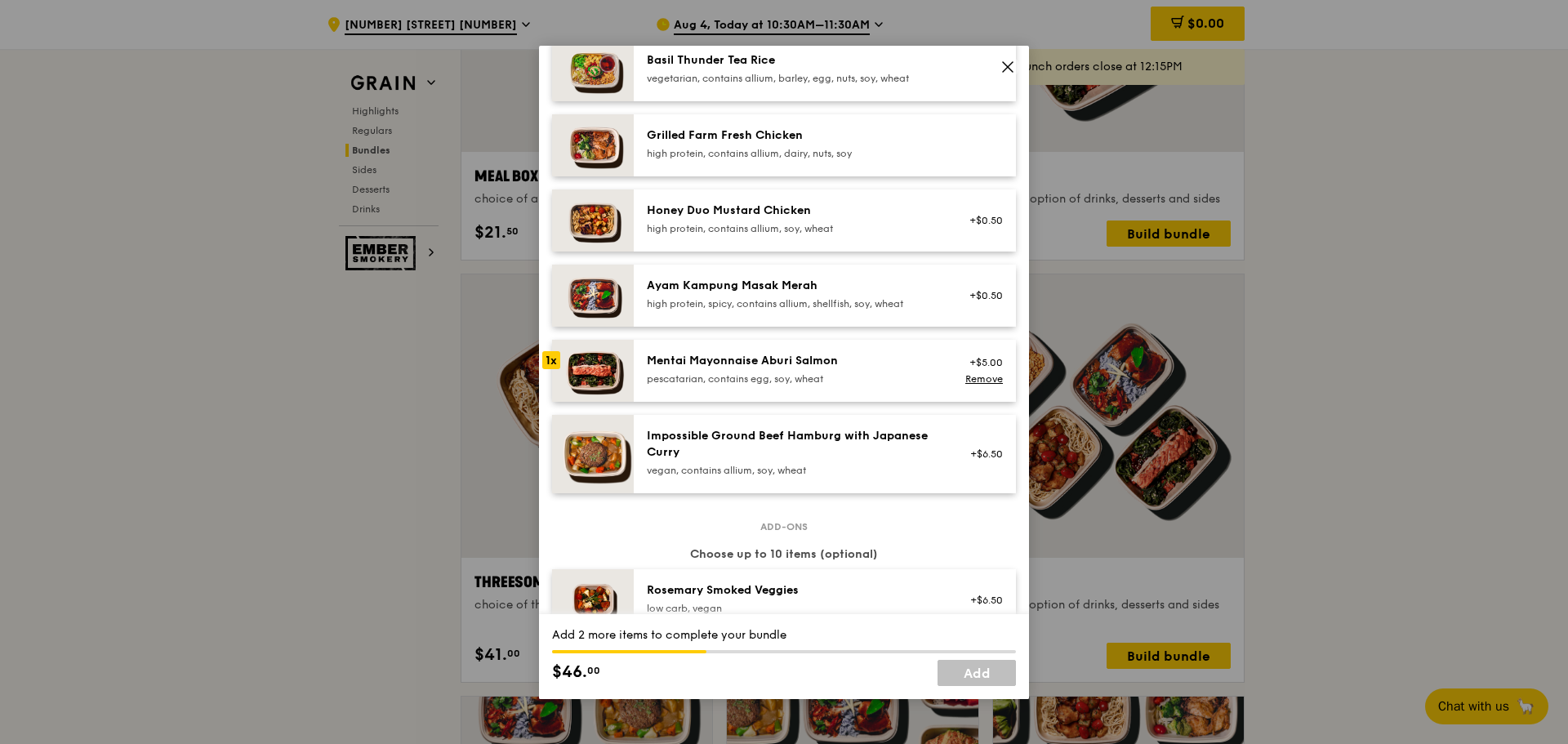 click at bounding box center [593, 371] 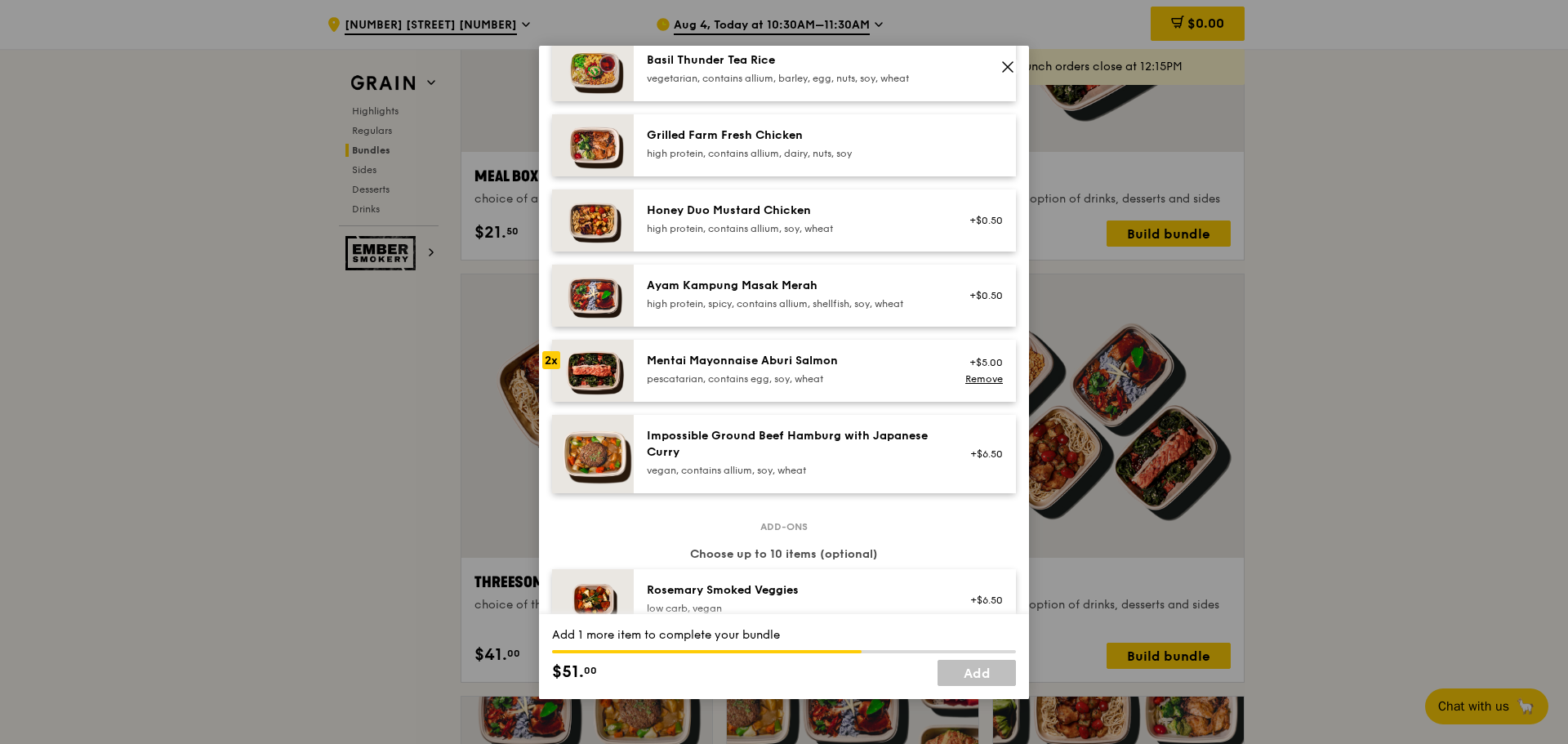 click 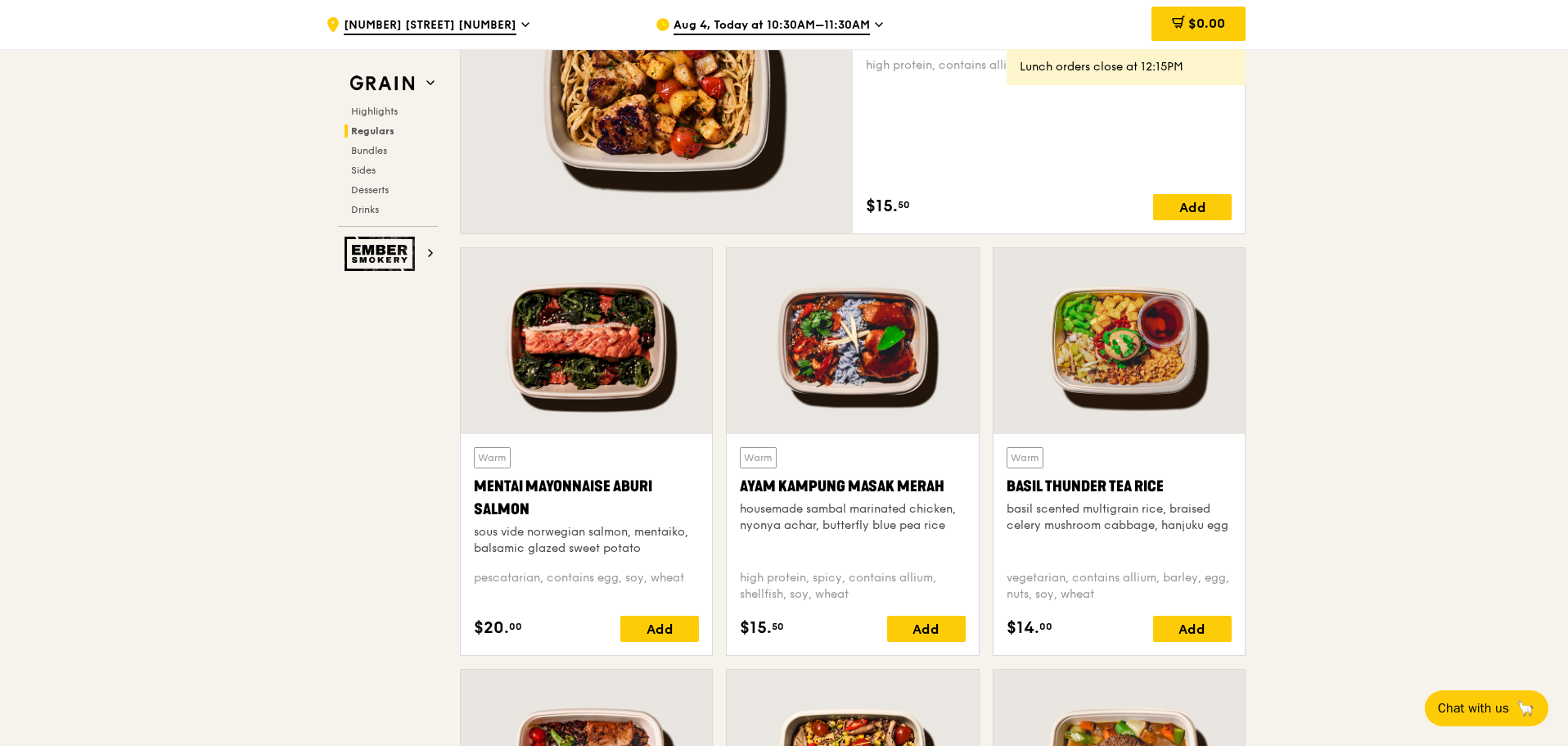 scroll, scrollTop: 1268, scrollLeft: 0, axis: vertical 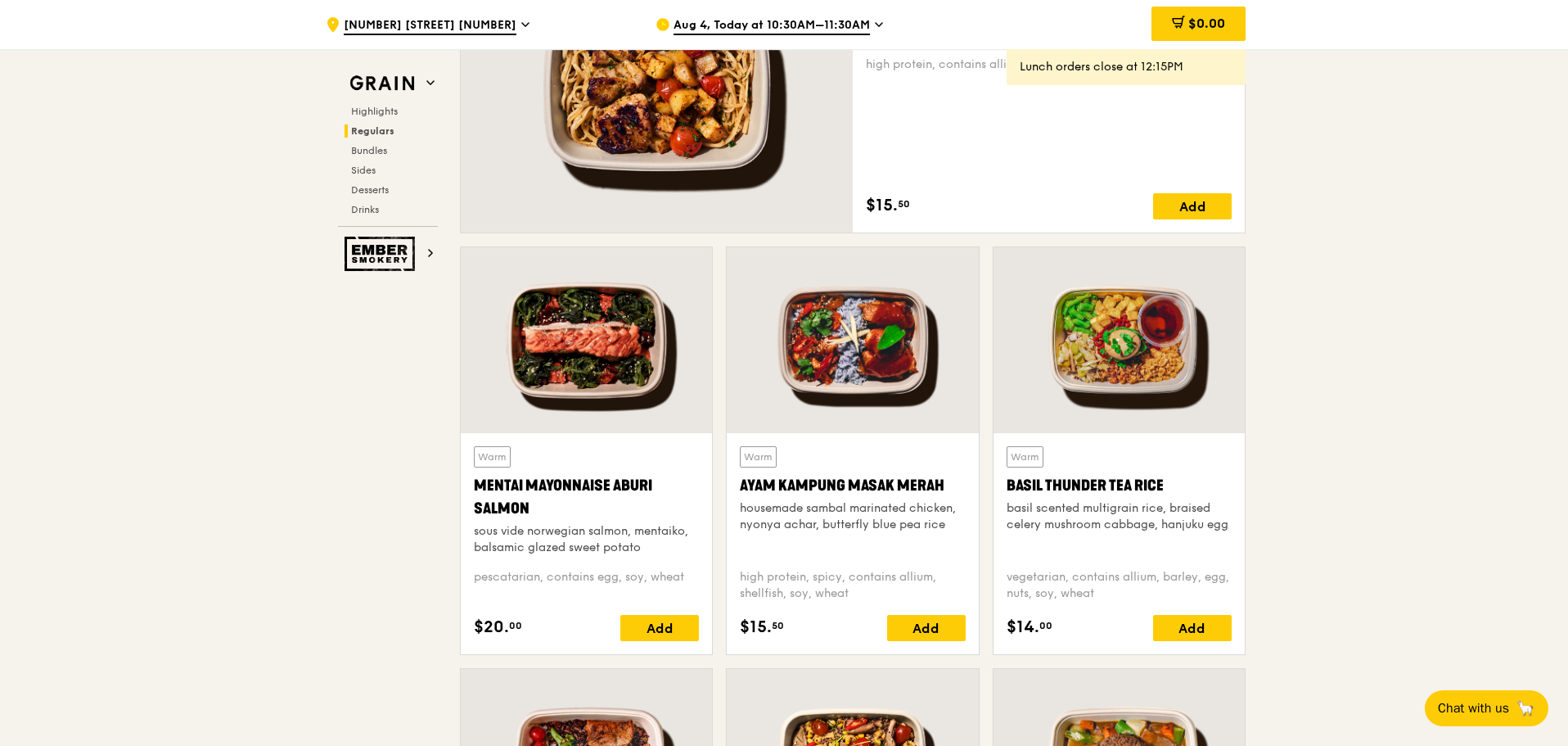 click at bounding box center [586, 340] 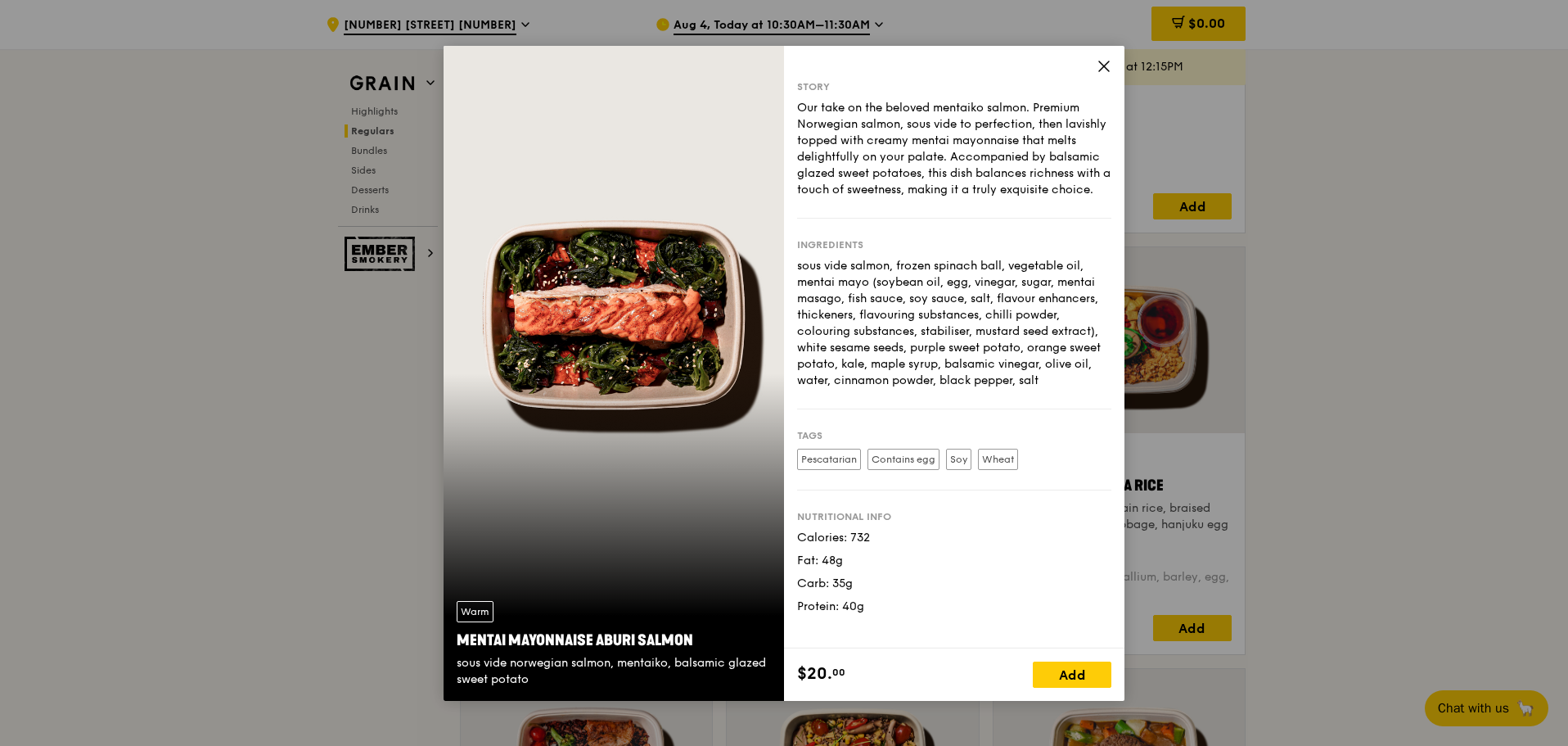 click 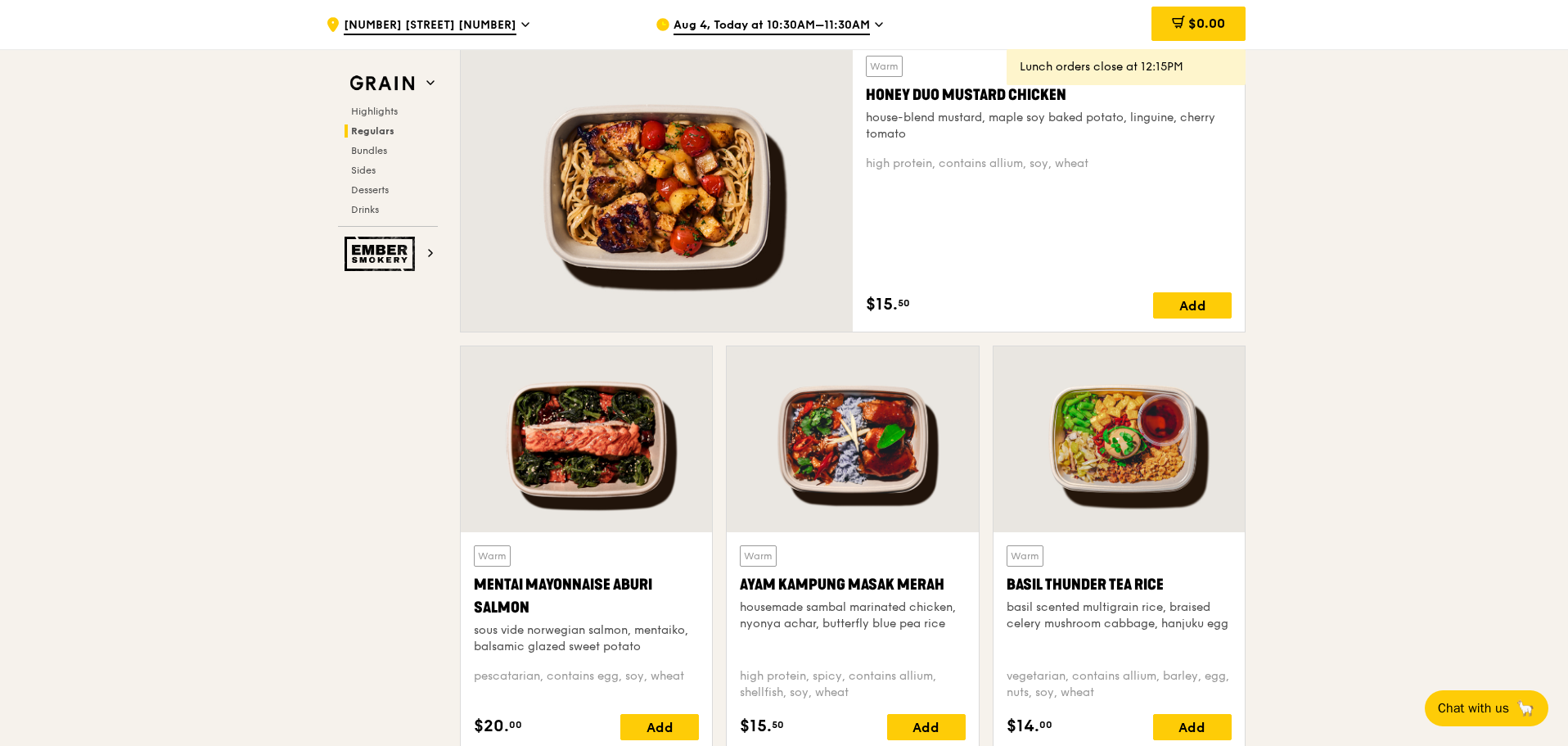 scroll, scrollTop: 1141, scrollLeft: 0, axis: vertical 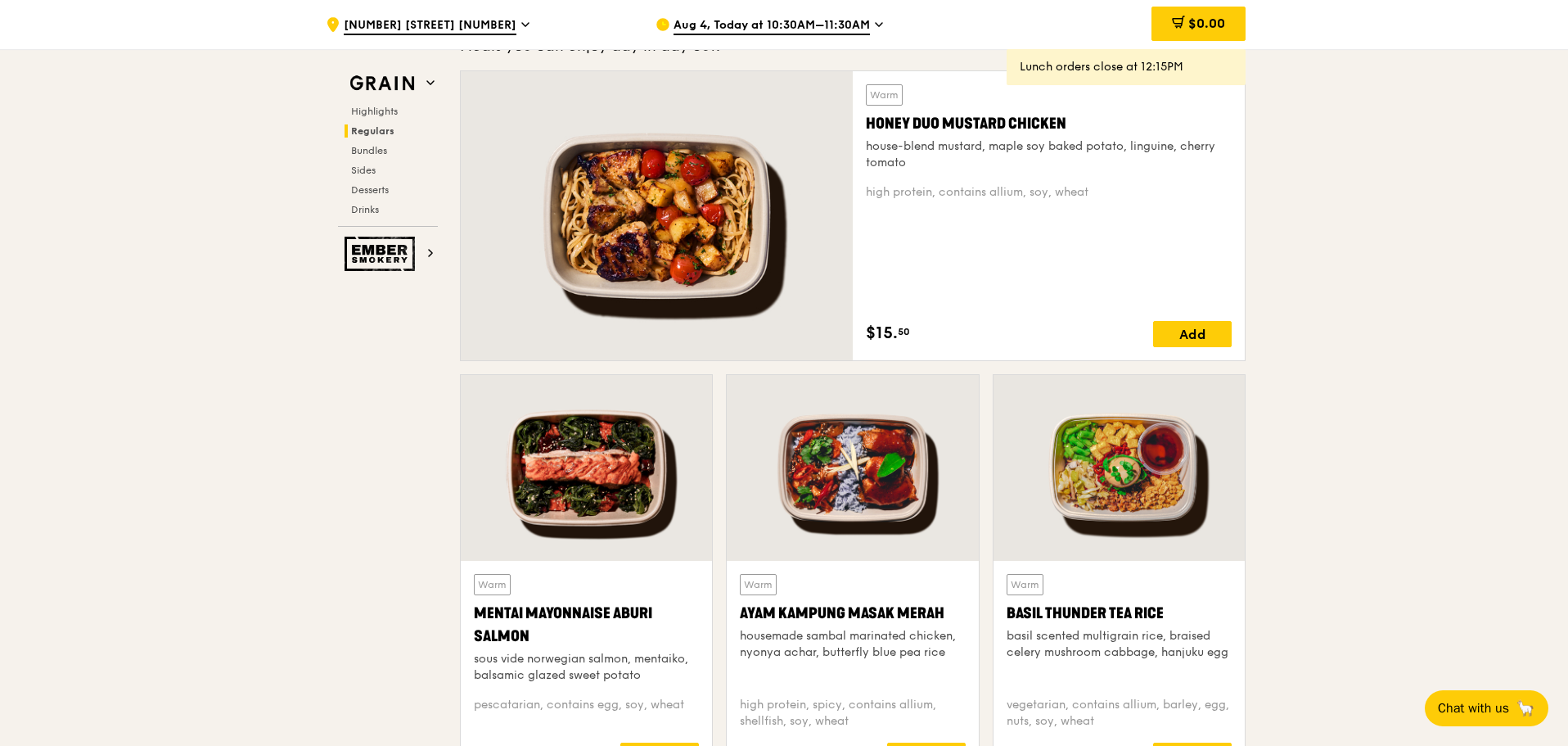 click at bounding box center (656, 215) 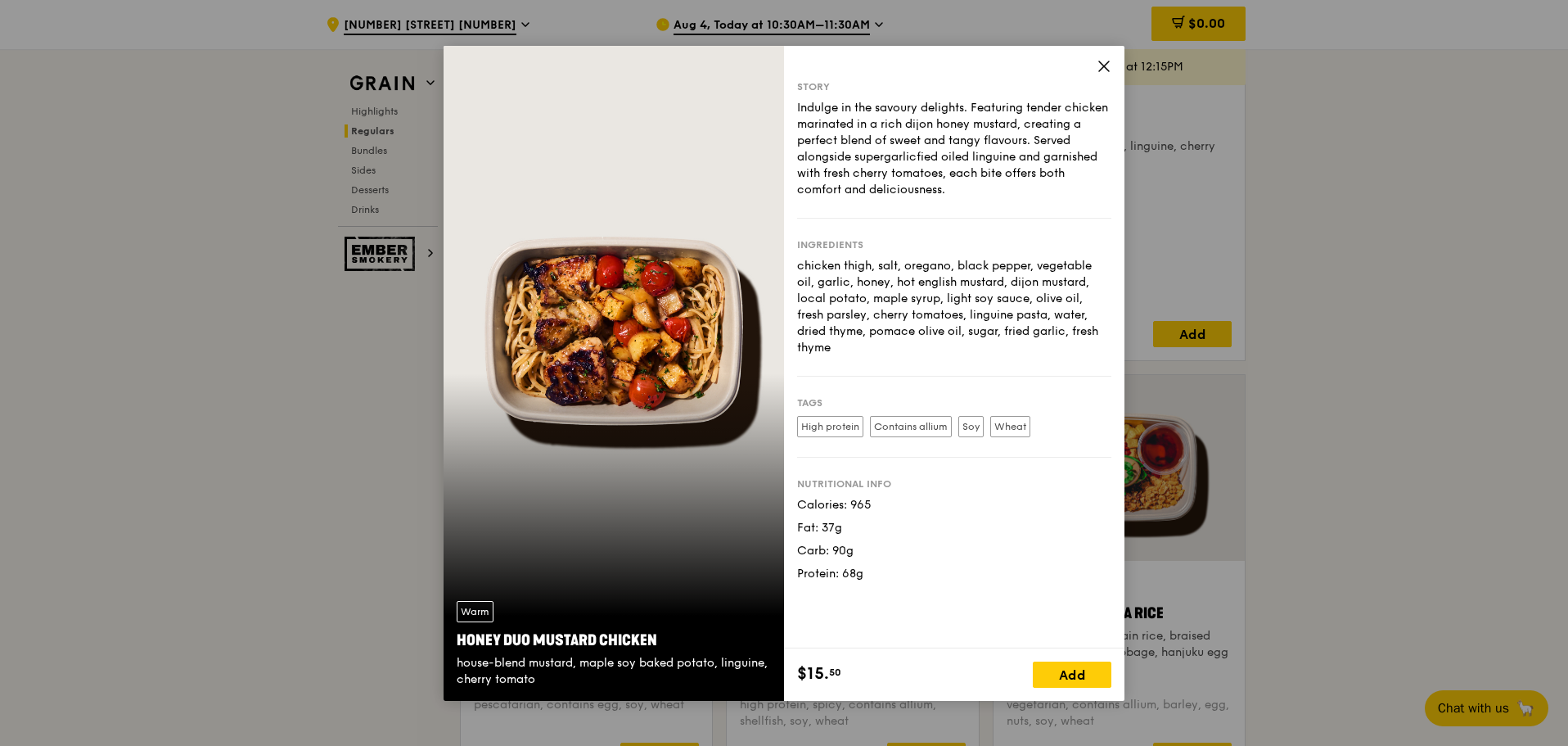 click 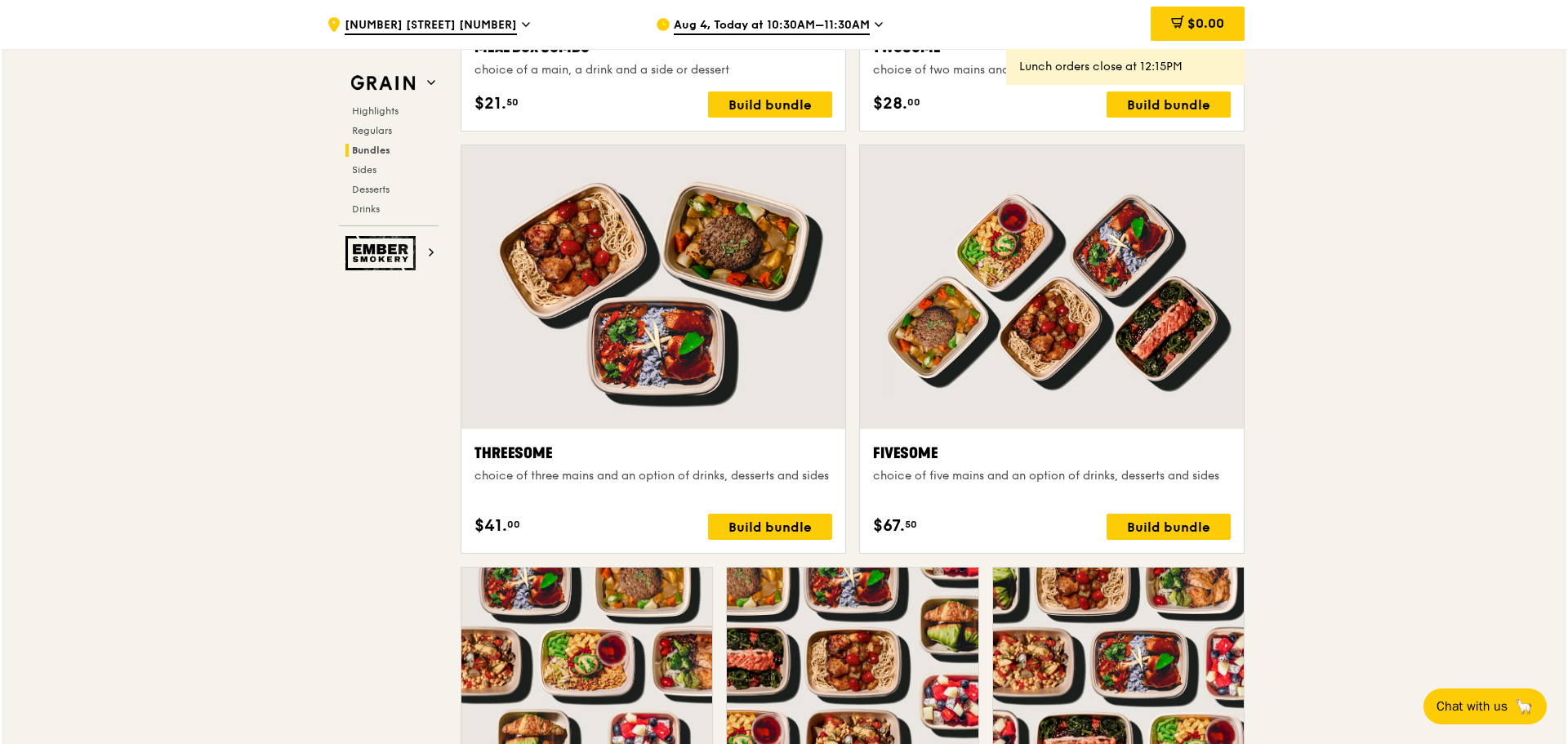 scroll, scrollTop: 2750, scrollLeft: 0, axis: vertical 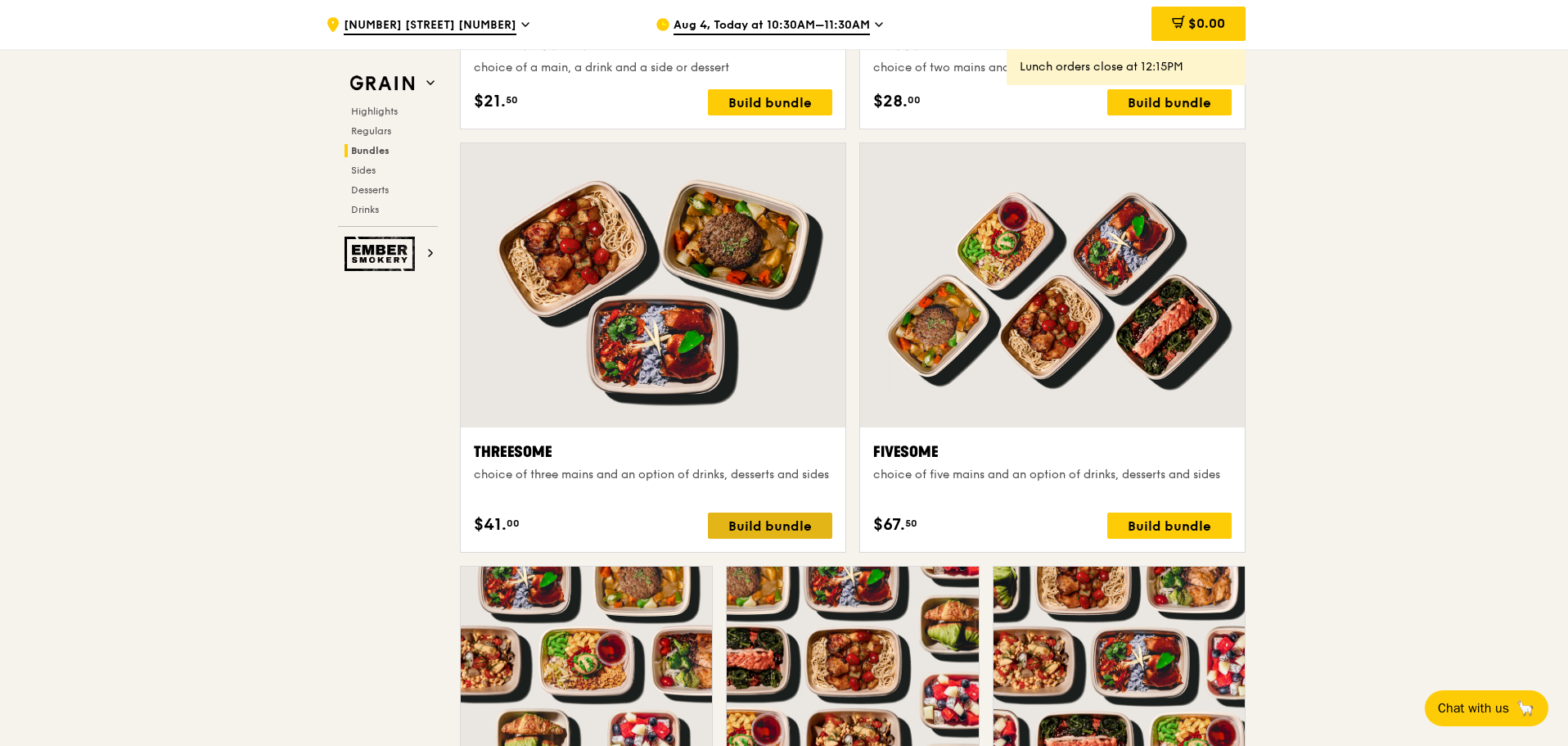 click on "Build bundle" at bounding box center [770, 526] 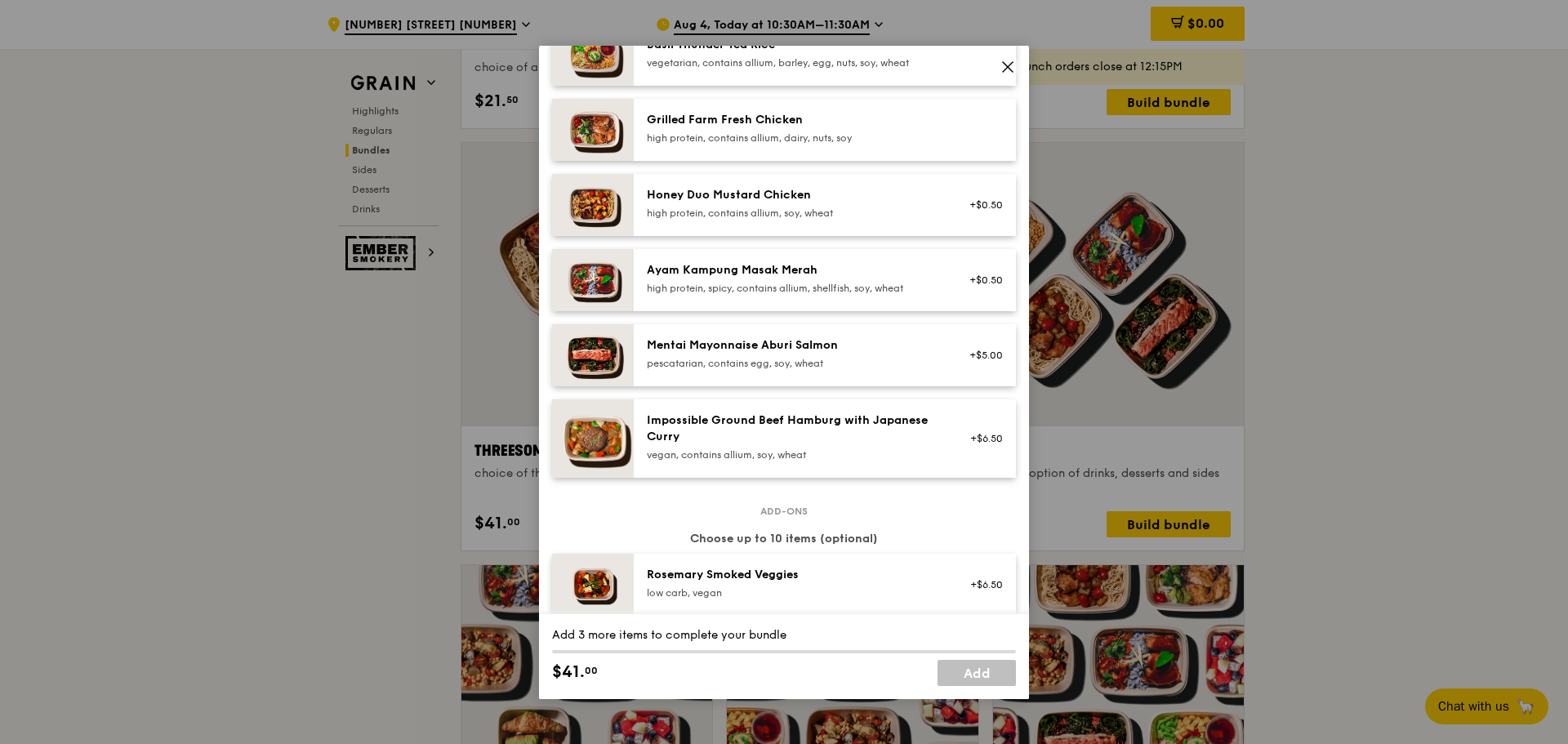 scroll, scrollTop: 424, scrollLeft: 0, axis: vertical 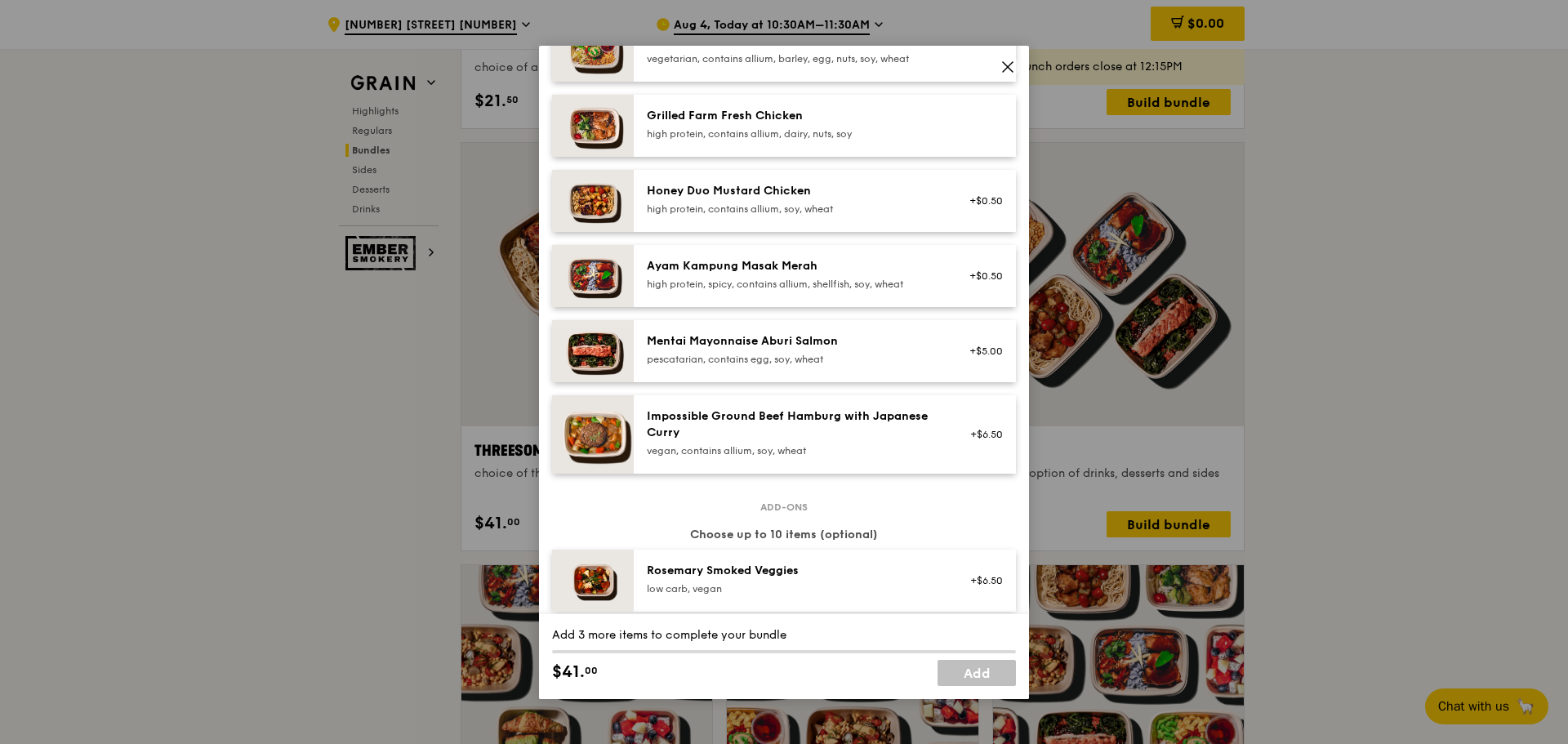 click on "Mentai Mayonnaise Aburi Salmon
pescatarian, contains egg, soy, wheat
+$5.00" at bounding box center [825, 351] 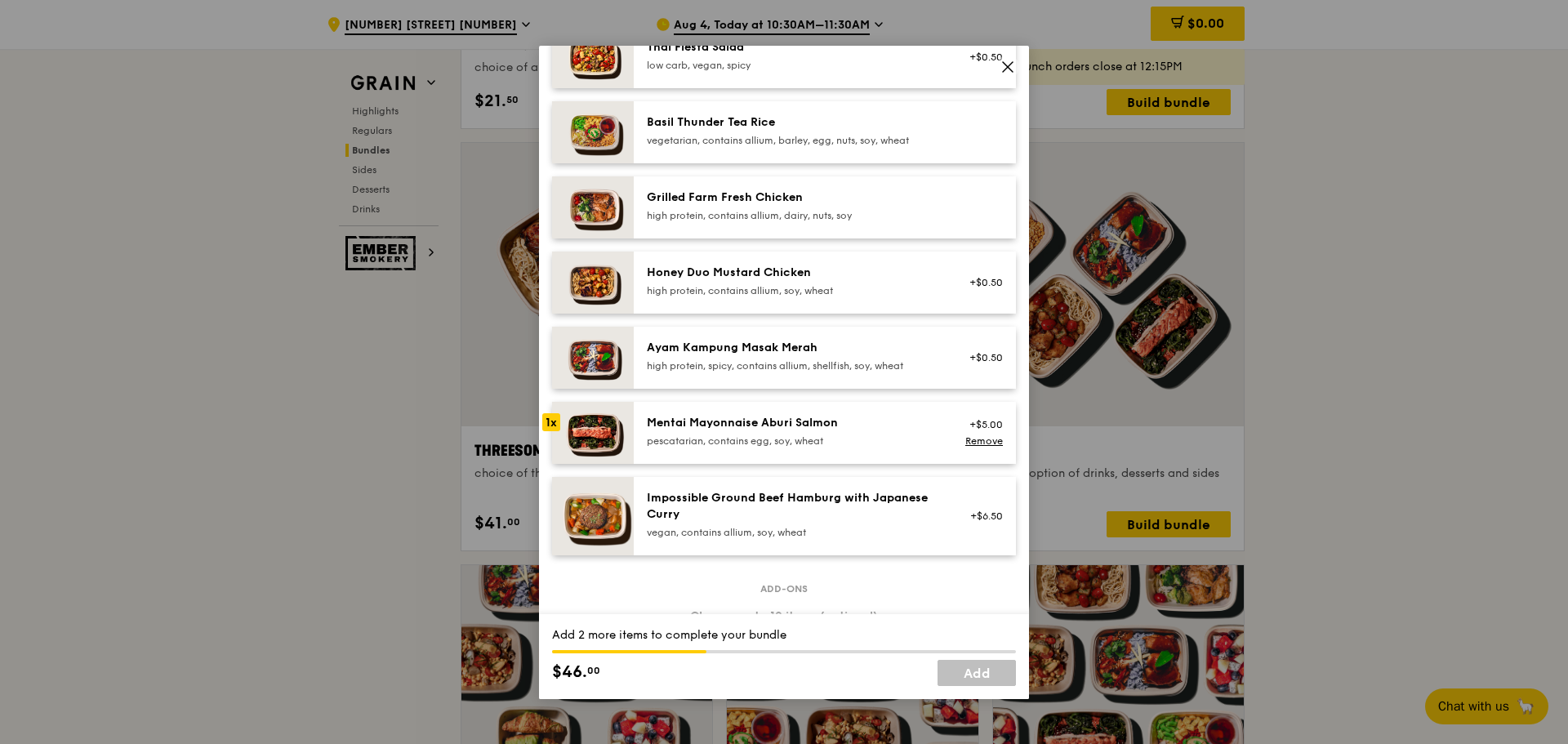 scroll, scrollTop: 344, scrollLeft: 0, axis: vertical 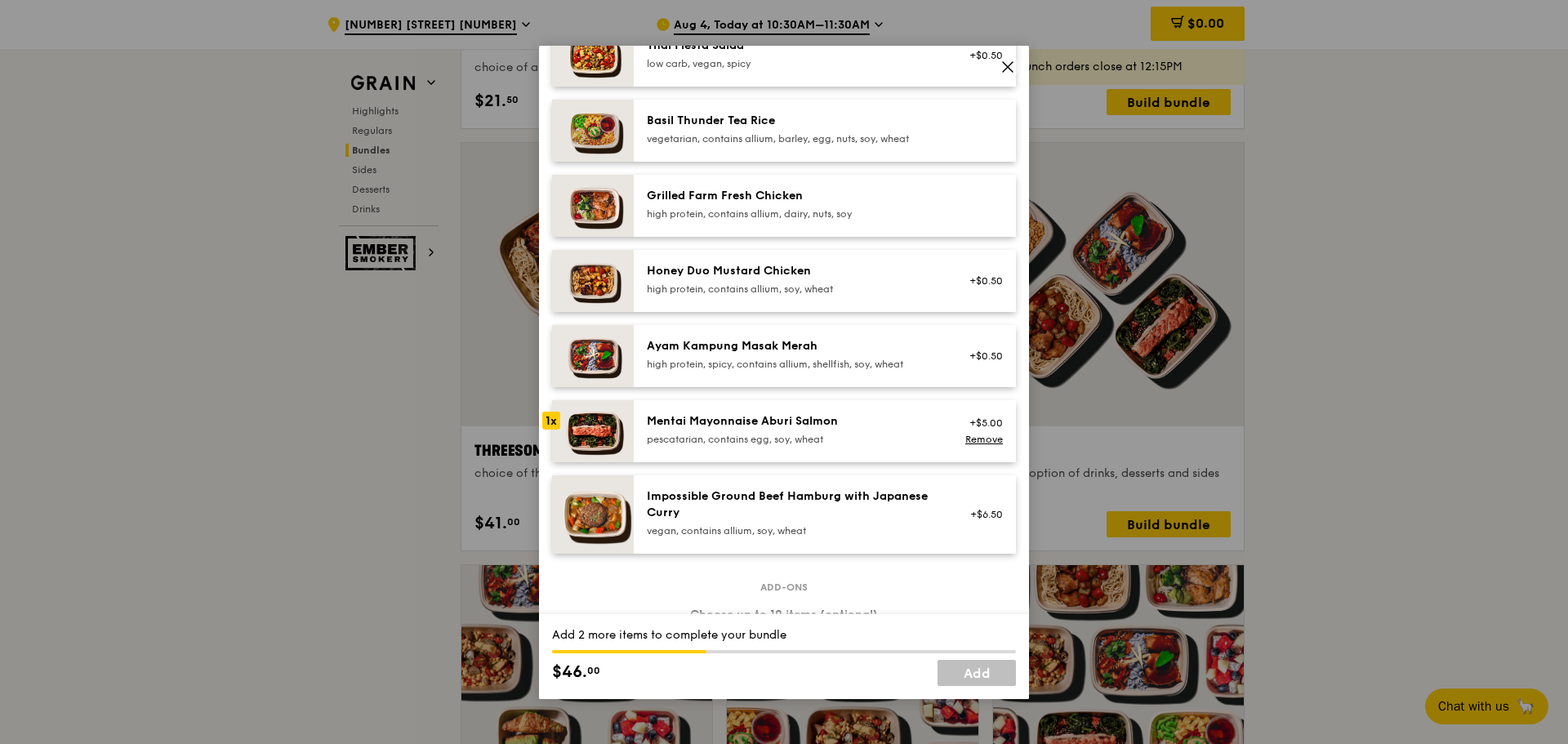 click on "pescatarian, contains egg, soy, wheat" at bounding box center (793, 439) 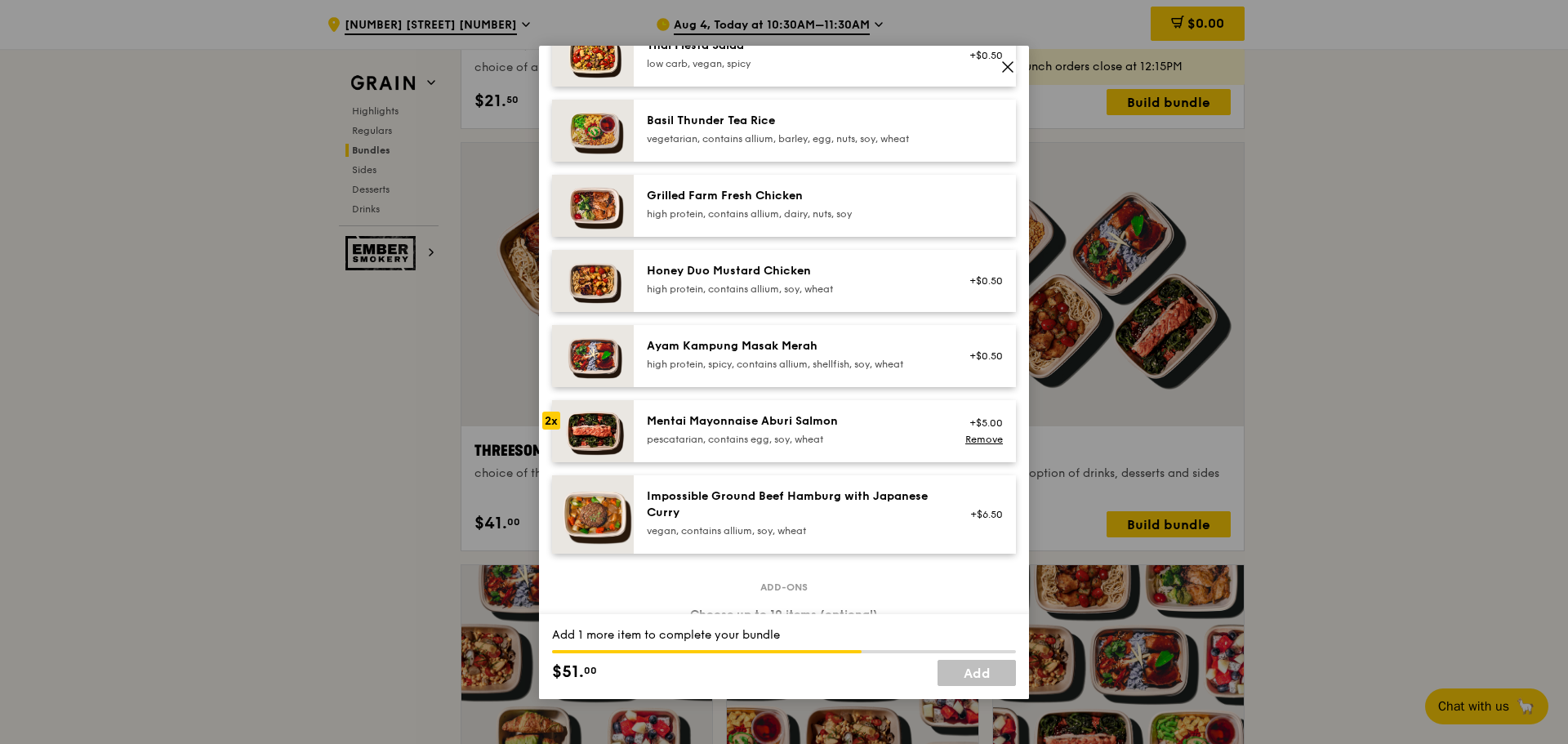 click on "pescatarian, contains egg, soy, wheat" at bounding box center [793, 439] 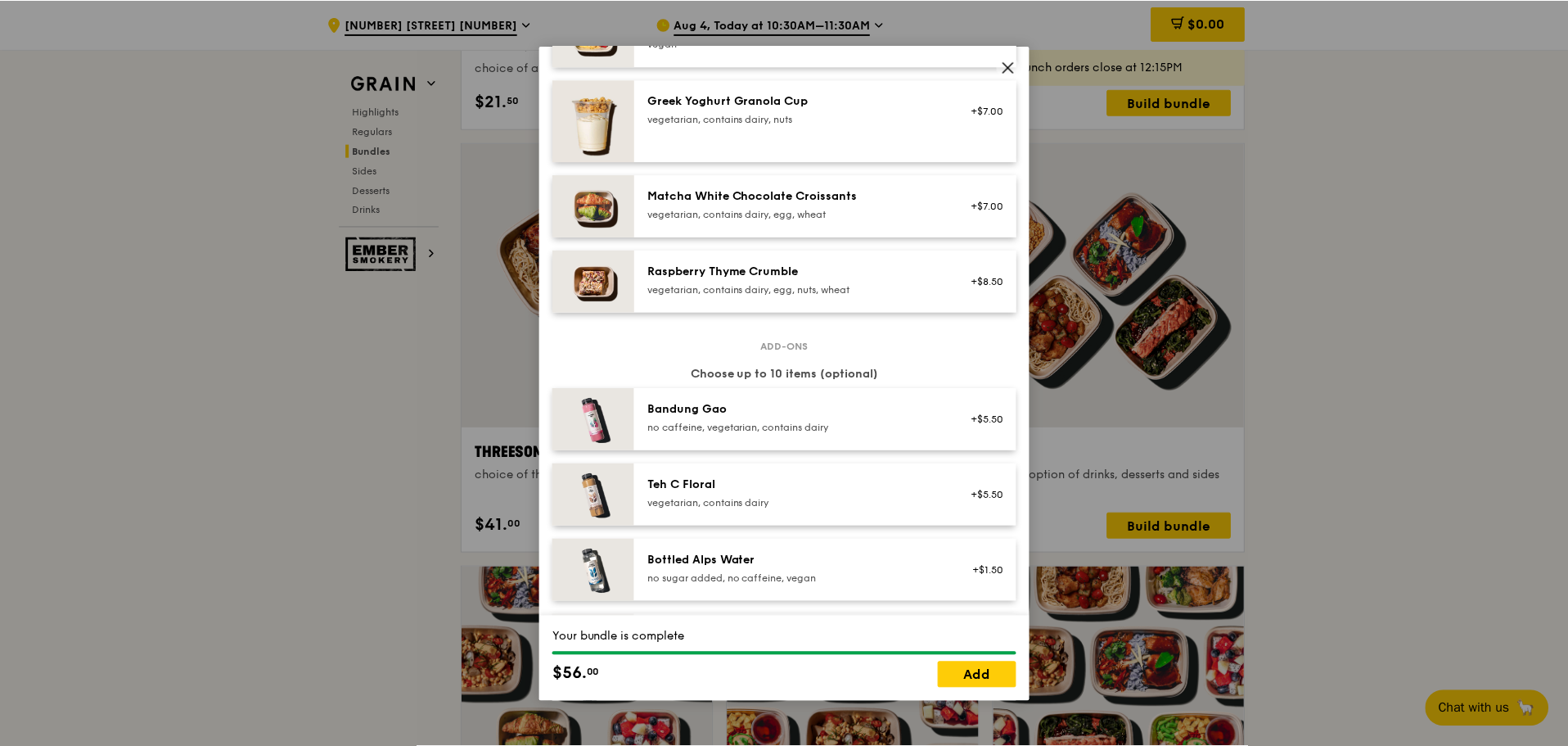 scroll, scrollTop: 1425, scrollLeft: 0, axis: vertical 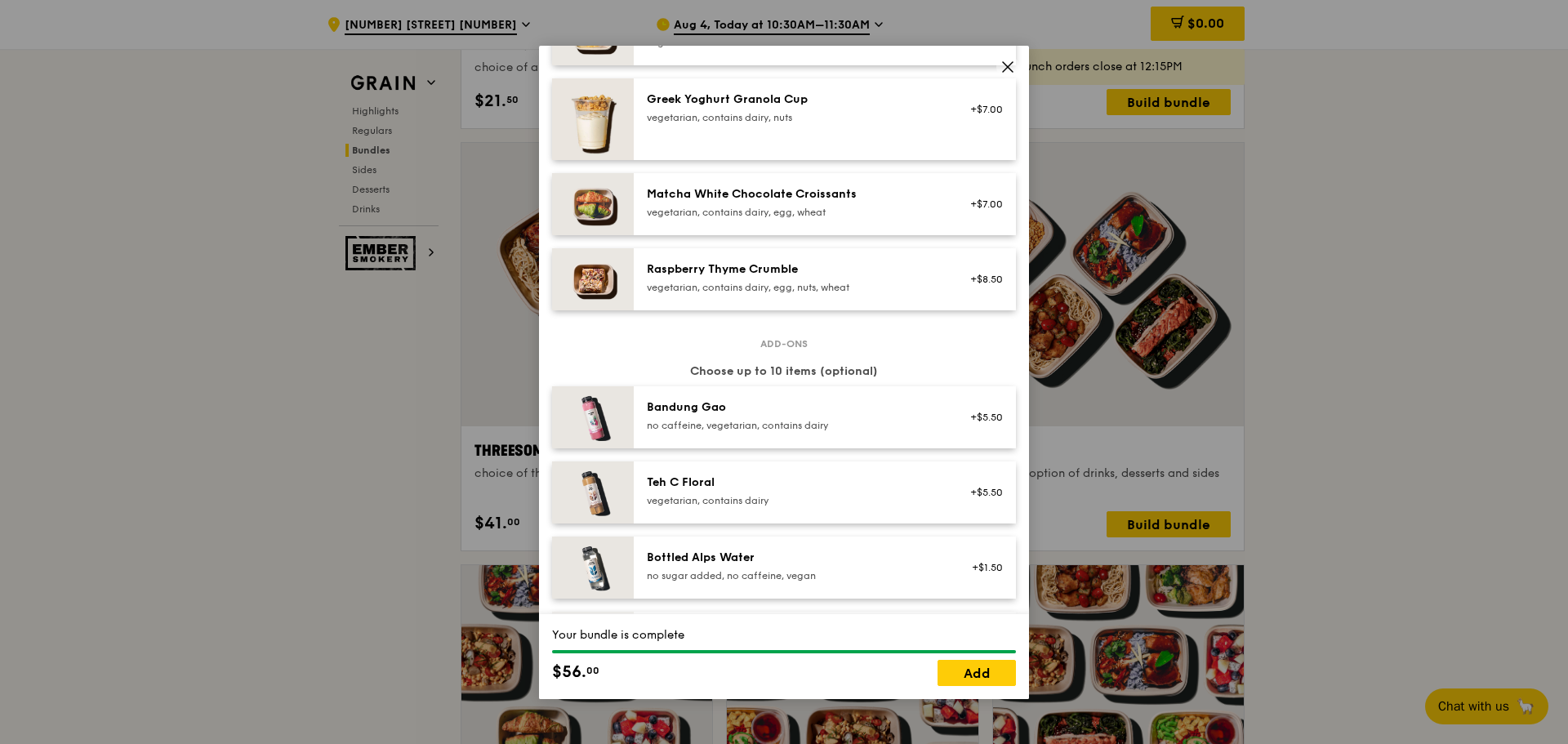 click at bounding box center (593, 204) 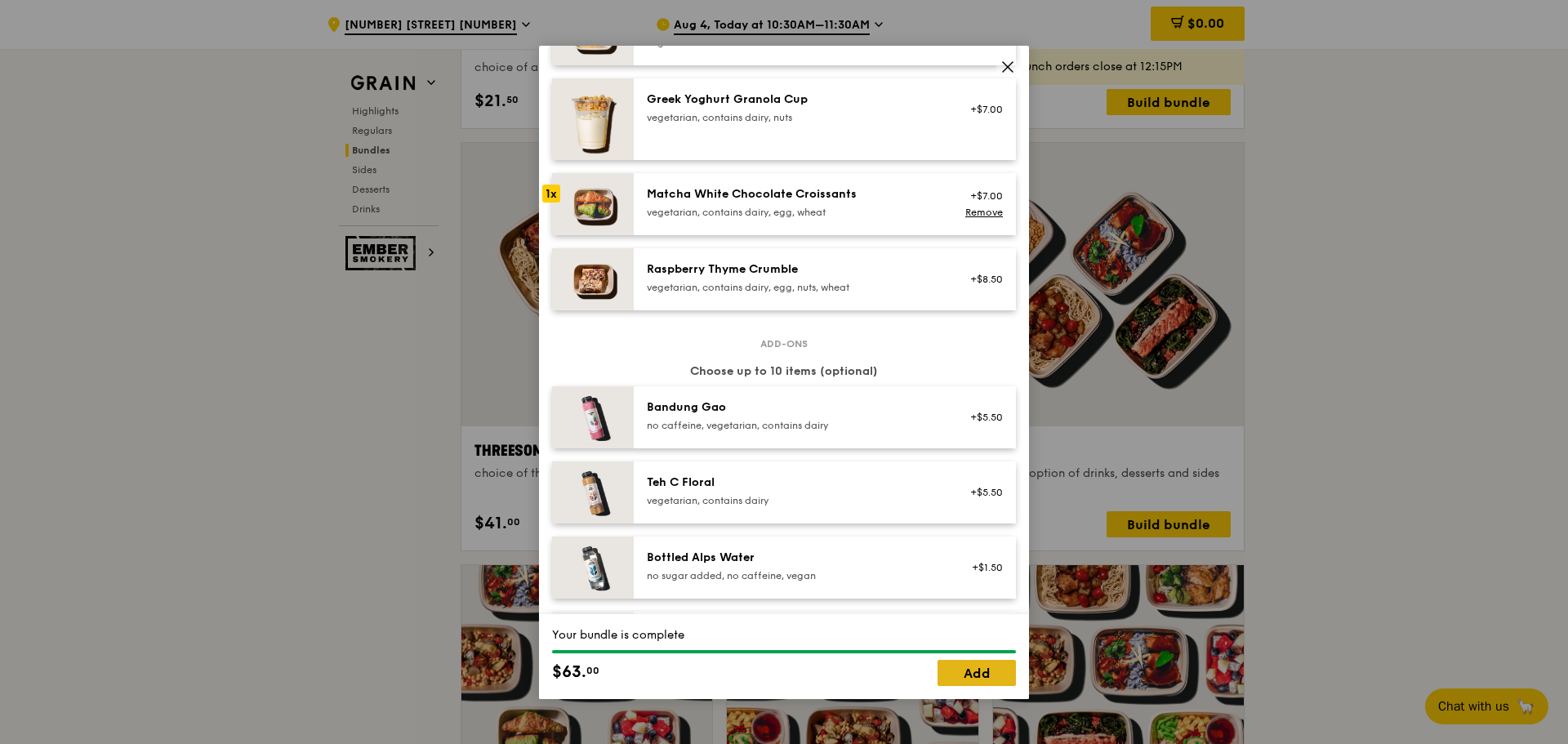 click on "Add" at bounding box center [977, 673] 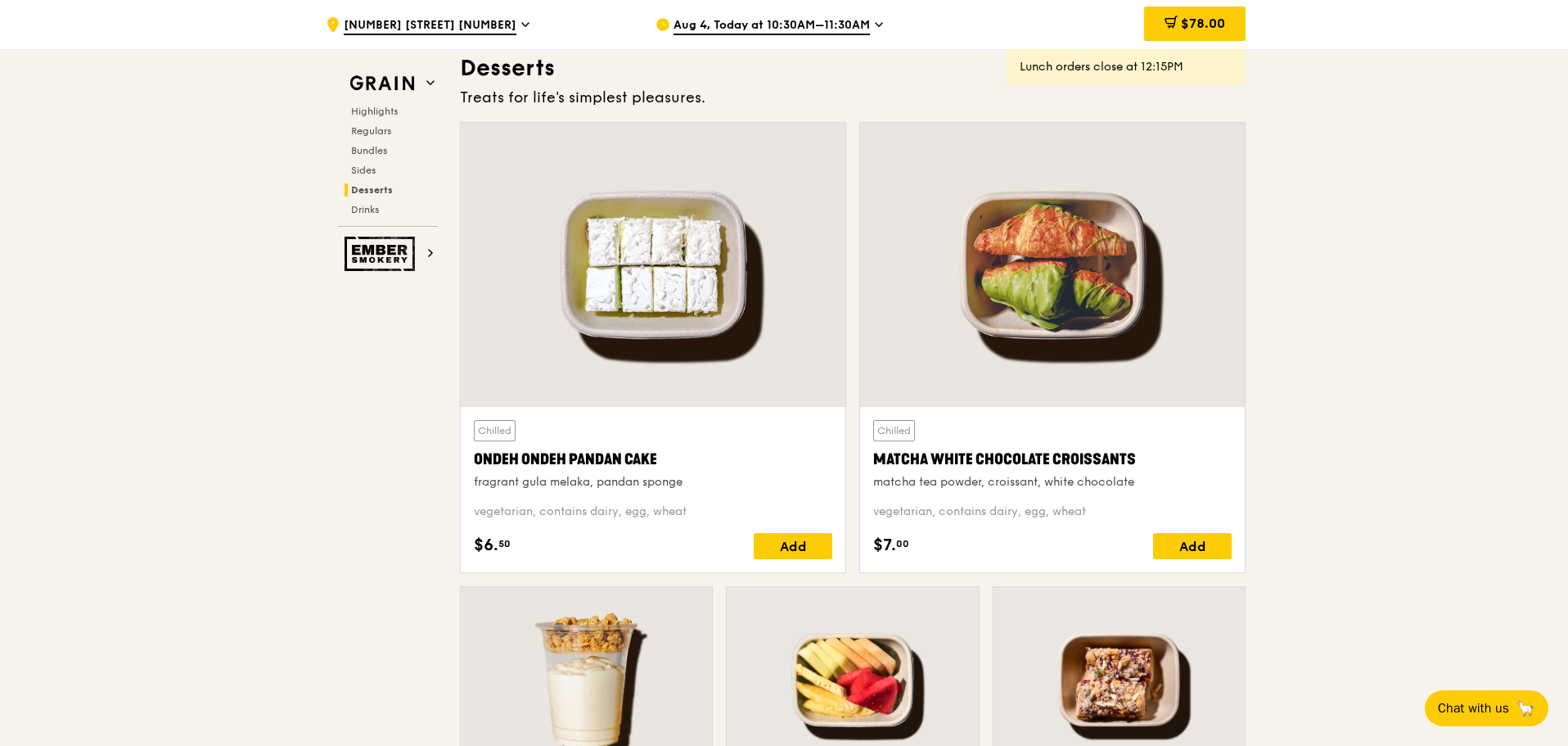 scroll, scrollTop: 4680, scrollLeft: 0, axis: vertical 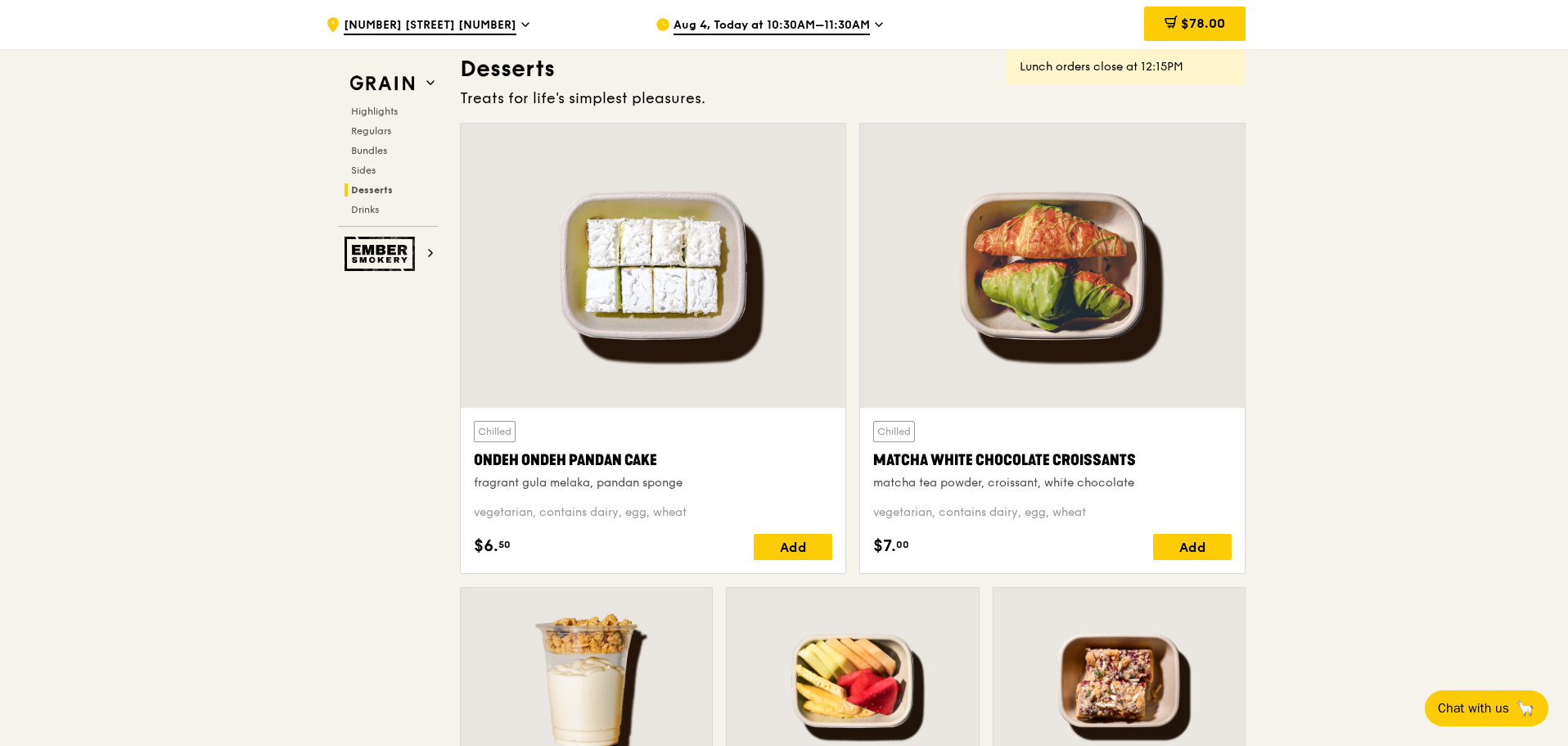 click on "[NUMBER] [STREET] [NUMBER]
Aug 4, Today at 10:30AM–11:30AM
$78.00
1
Lunch orders close at 12:15PM
Grain
Highlights
Regulars
Bundles
Sides
Desserts
Drinks
Ember Smokery
Meet the new Grain The Grain that loves to play. With ingredients. Flavours. Food. The kitchen is our happy place, where we experiment and cook up wholesome dishes that surprise and delight. And at the end of every Grain meal comes: “What will we  eat next?” 1 item" at bounding box center [784, -1173] 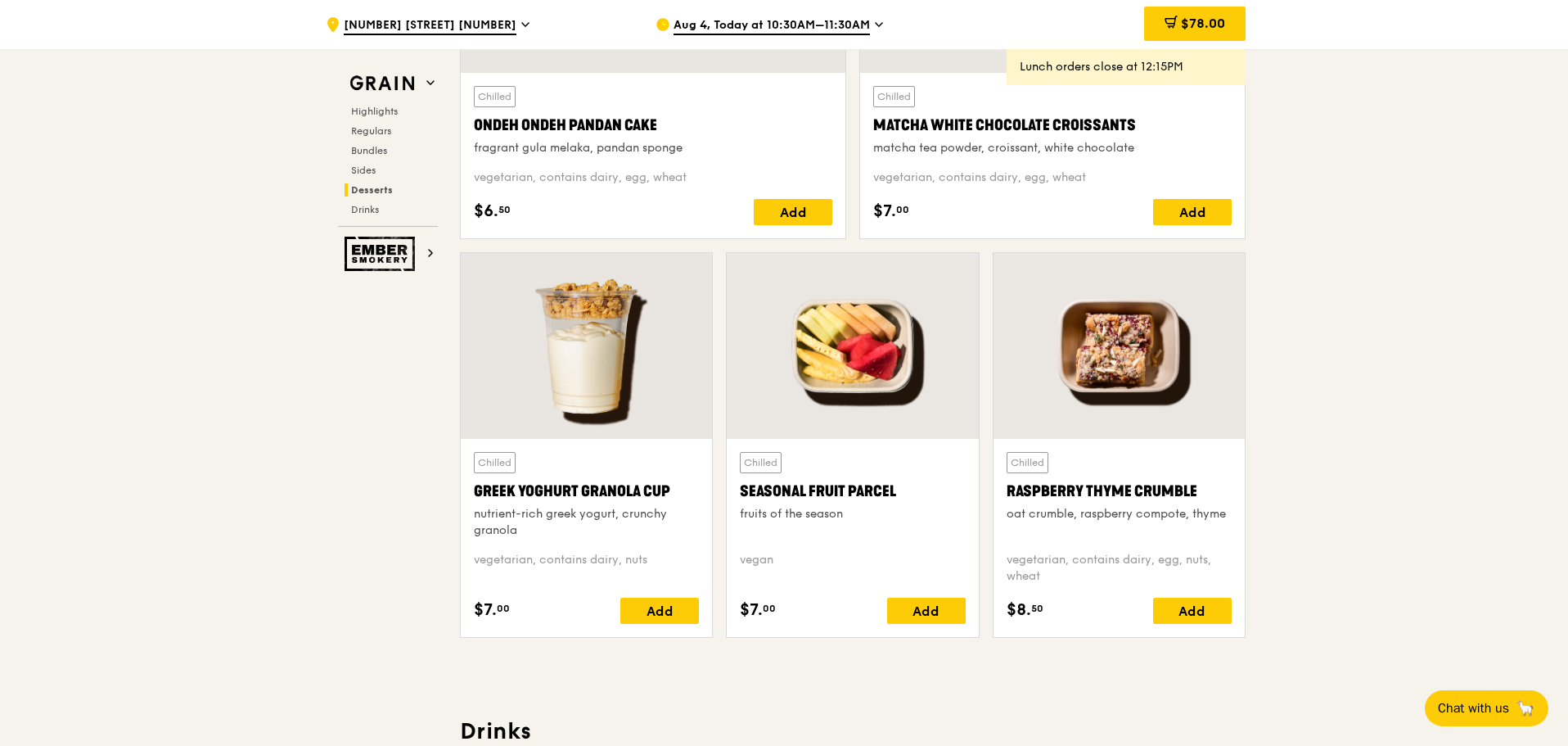 scroll, scrollTop: 5016, scrollLeft: 0, axis: vertical 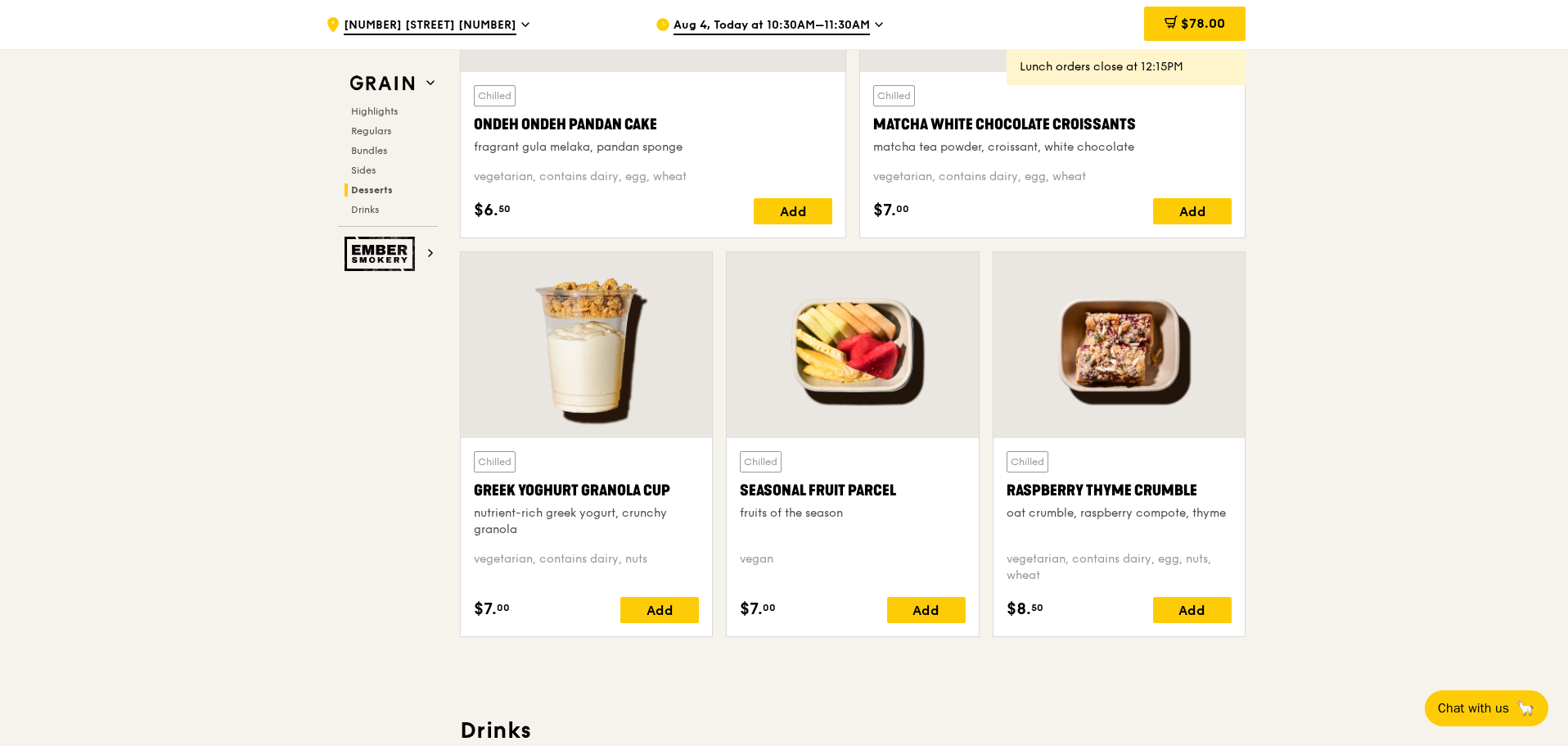 click on "Aug 4, Today at 10:30AM–11:30AM" at bounding box center (772, 26) 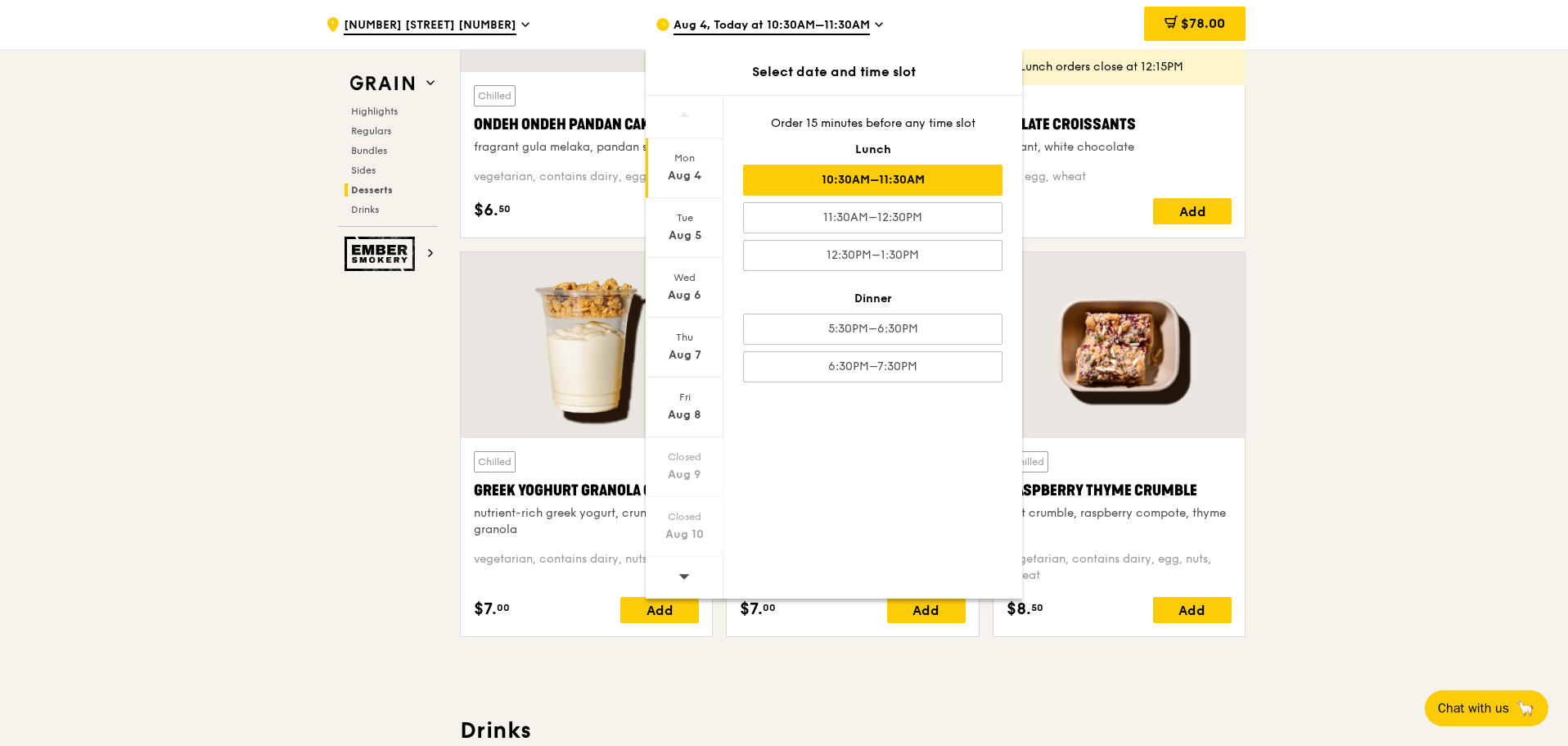 click on "Lunch" at bounding box center [872, 150] 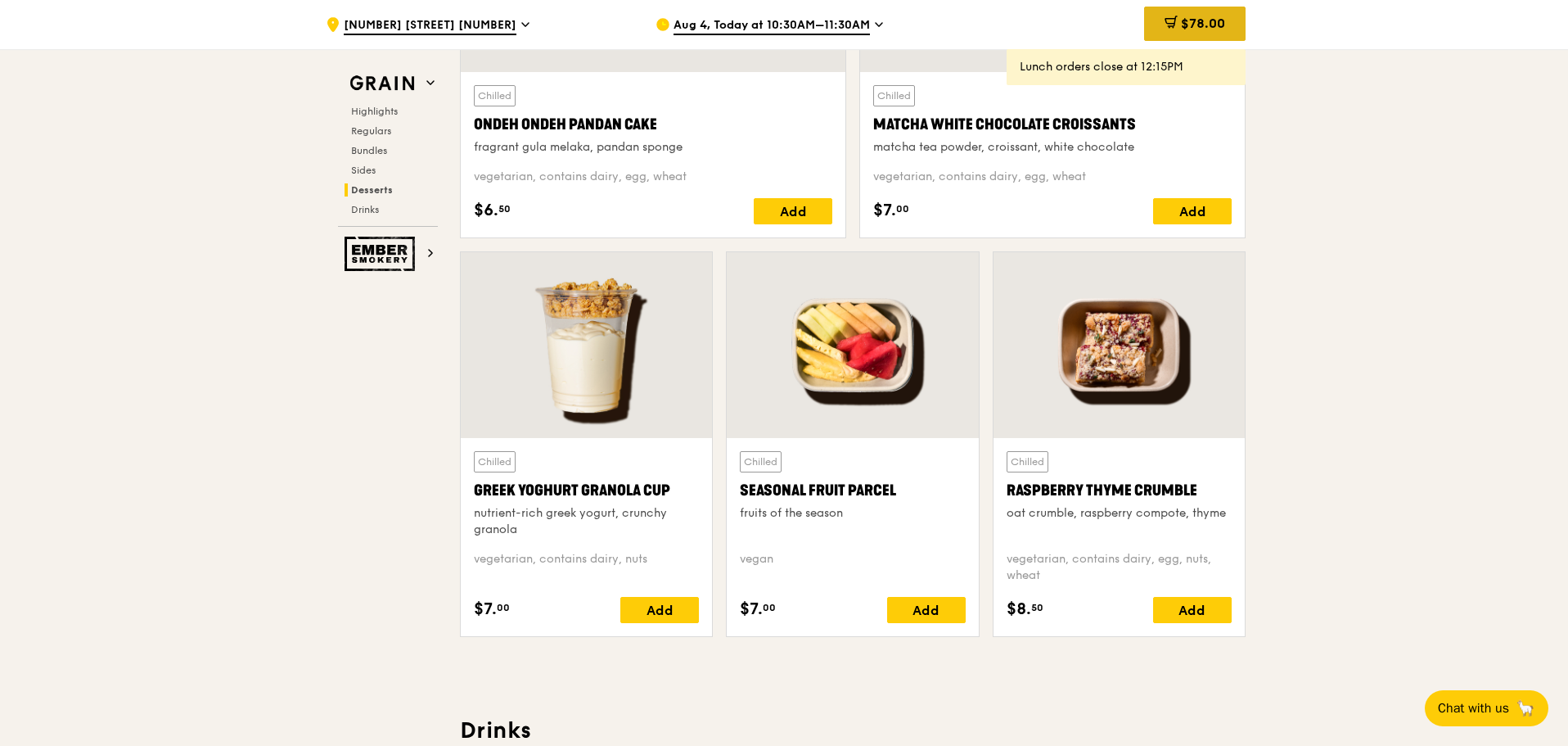 click on "$78.00" at bounding box center (1203, 23) 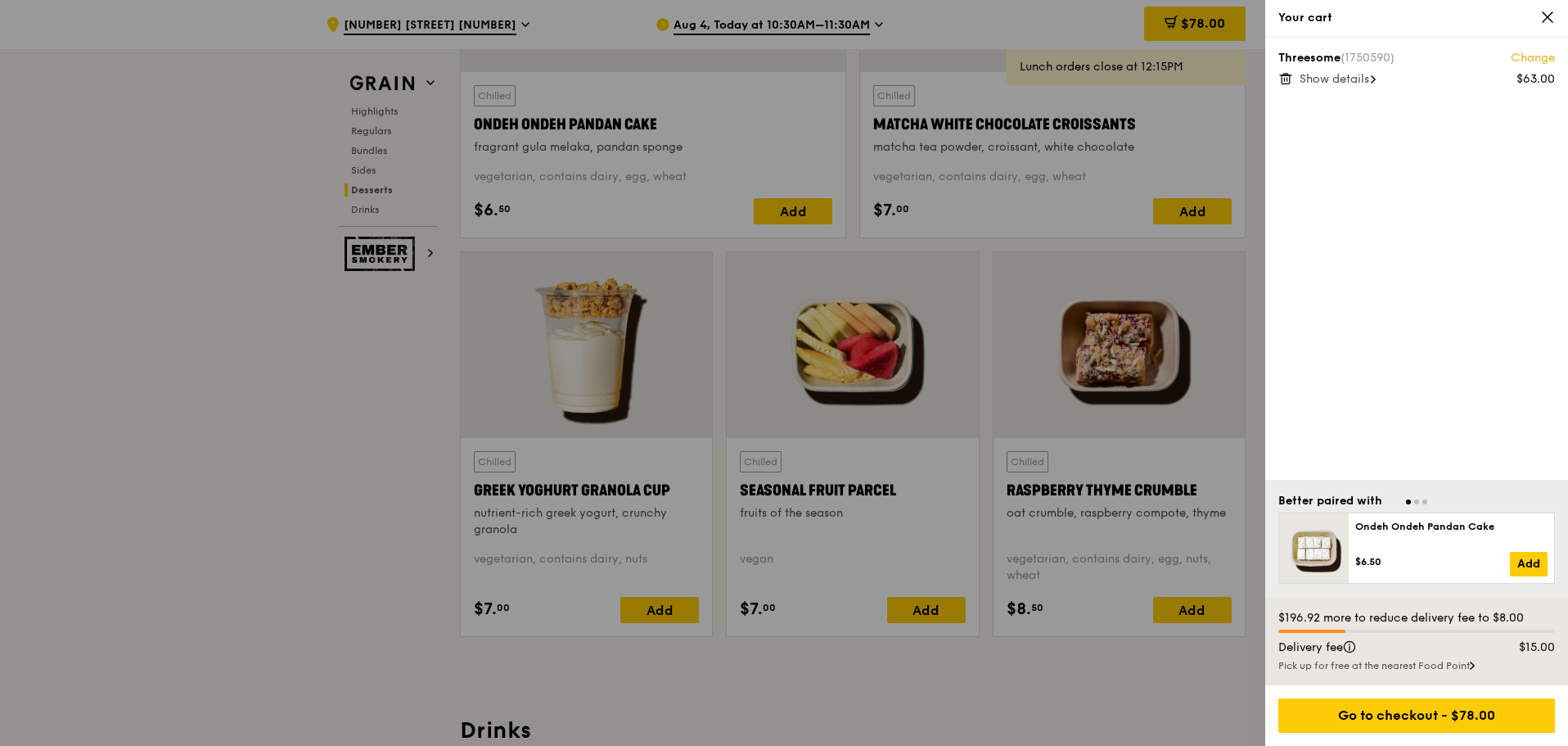 click on "Show details" at bounding box center (1334, 79) 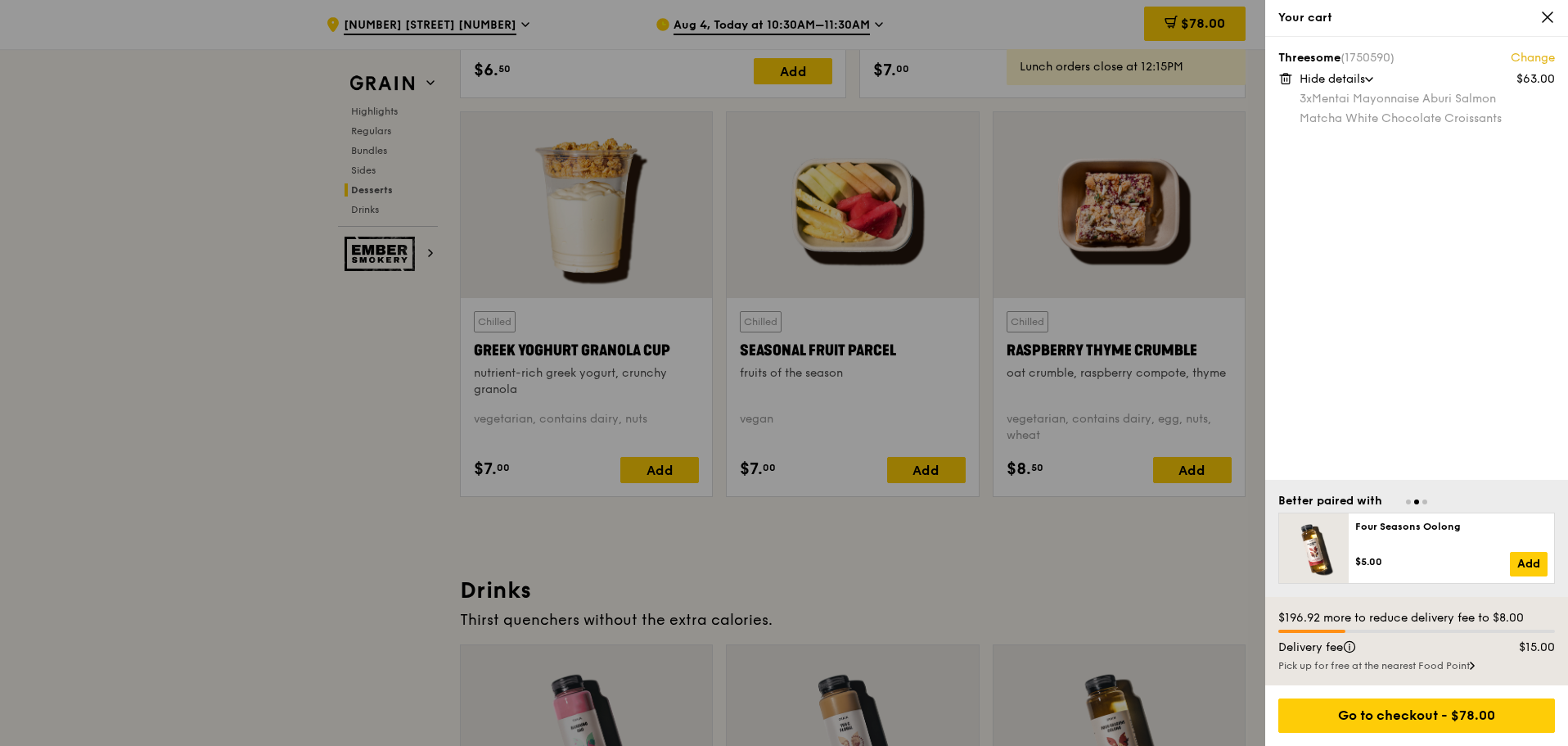 scroll, scrollTop: 5156, scrollLeft: 0, axis: vertical 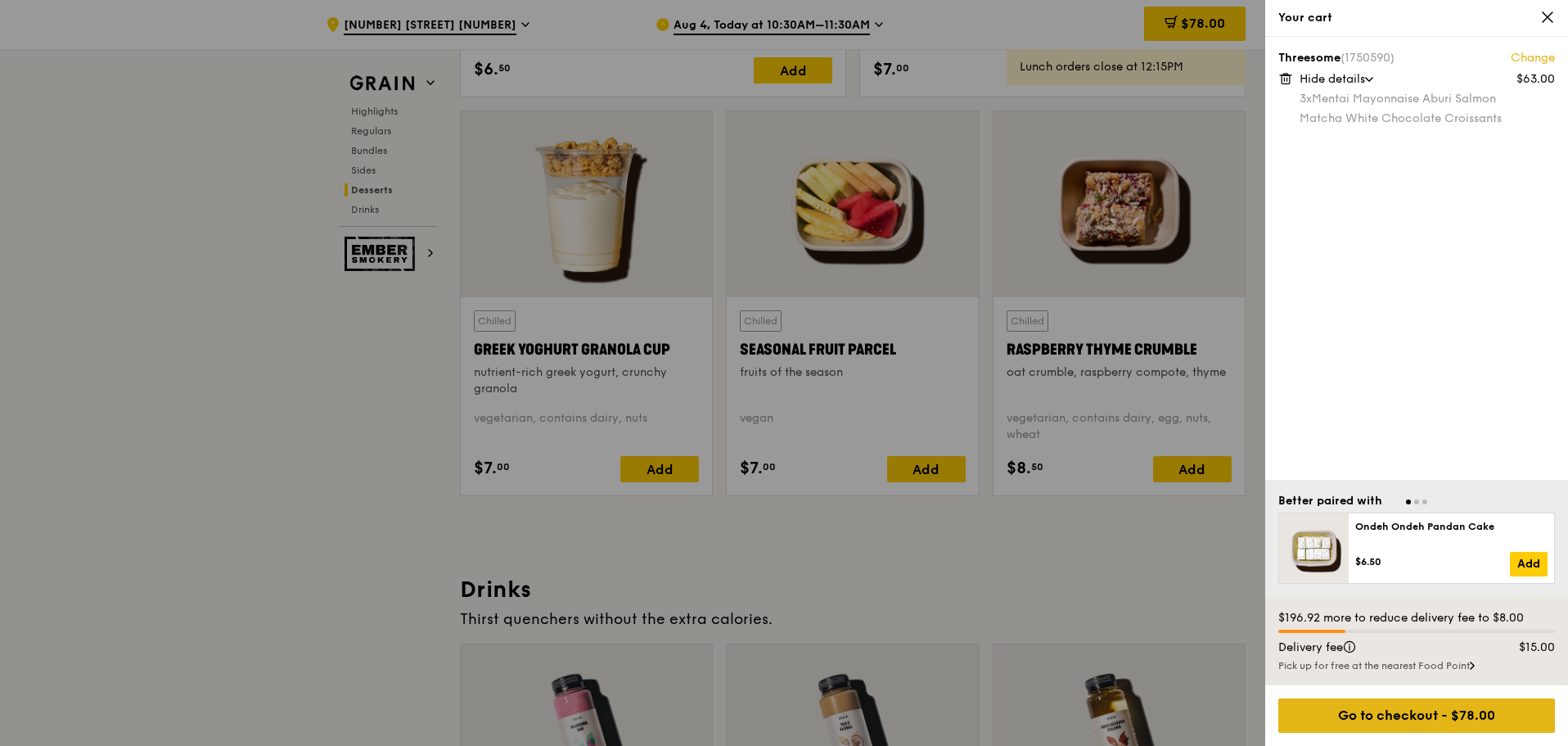 click on "Go to checkout - $78.00" at bounding box center [1417, 716] 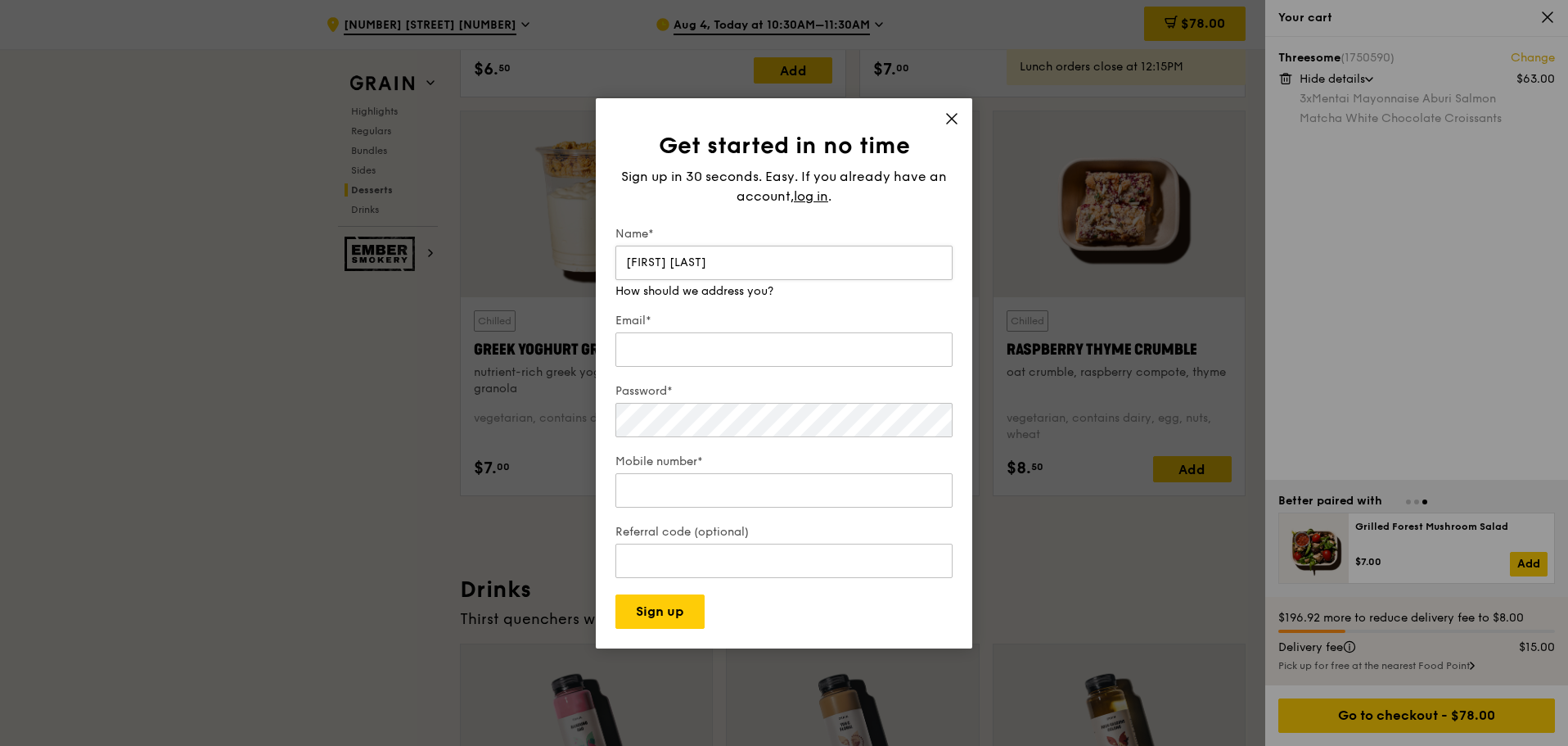 type on "[FIRST] [LAST]" 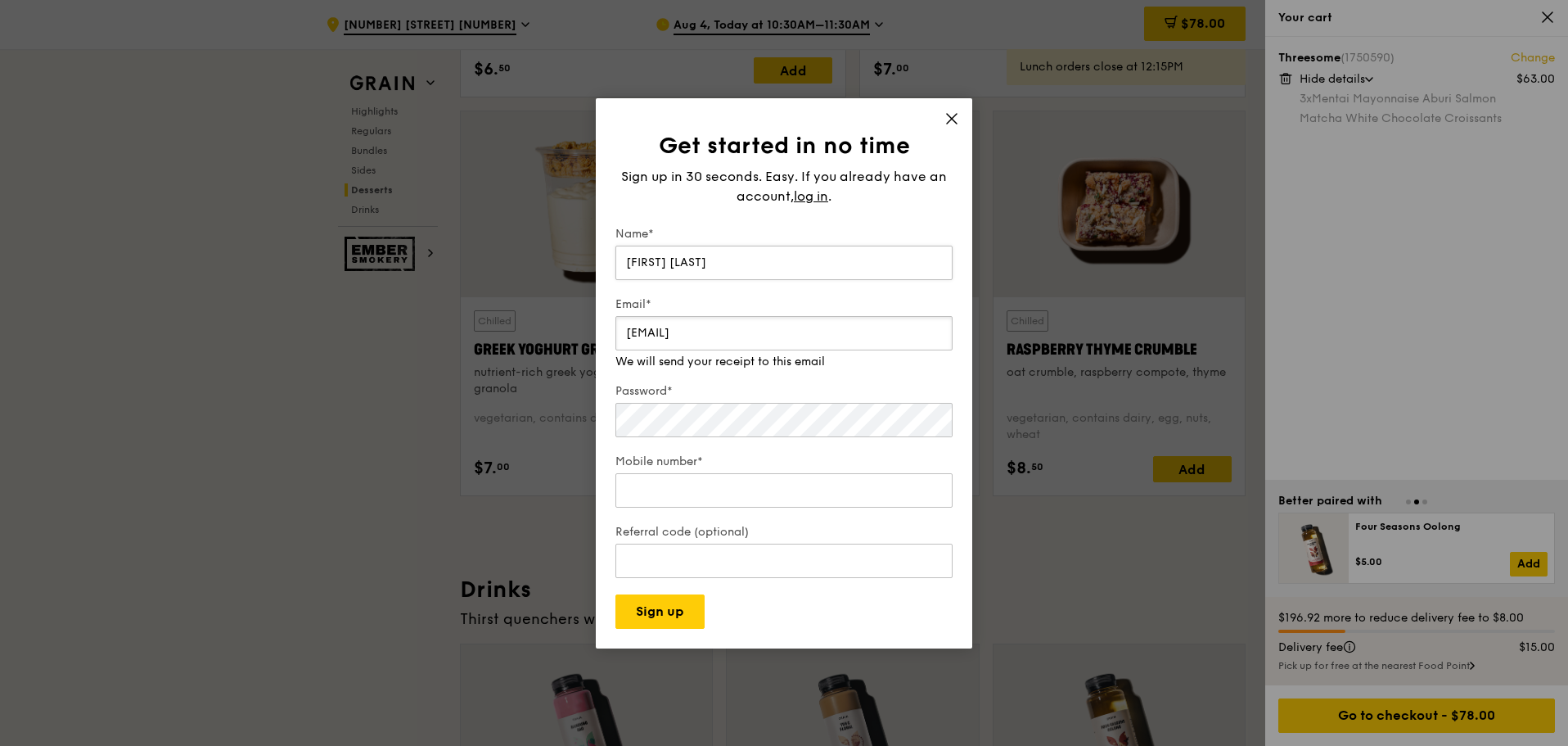 type on "[EMAIL]" 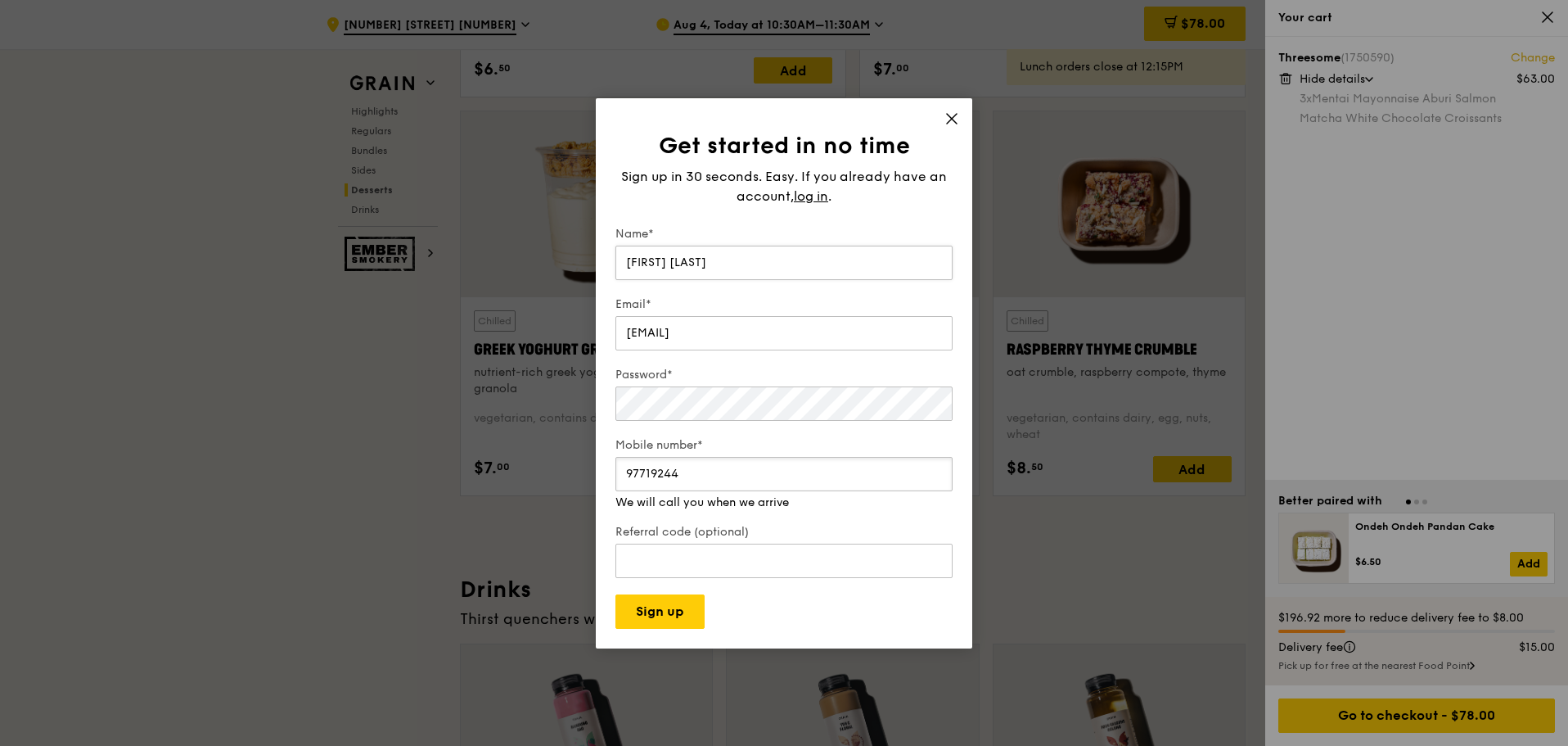 type on "97719244" 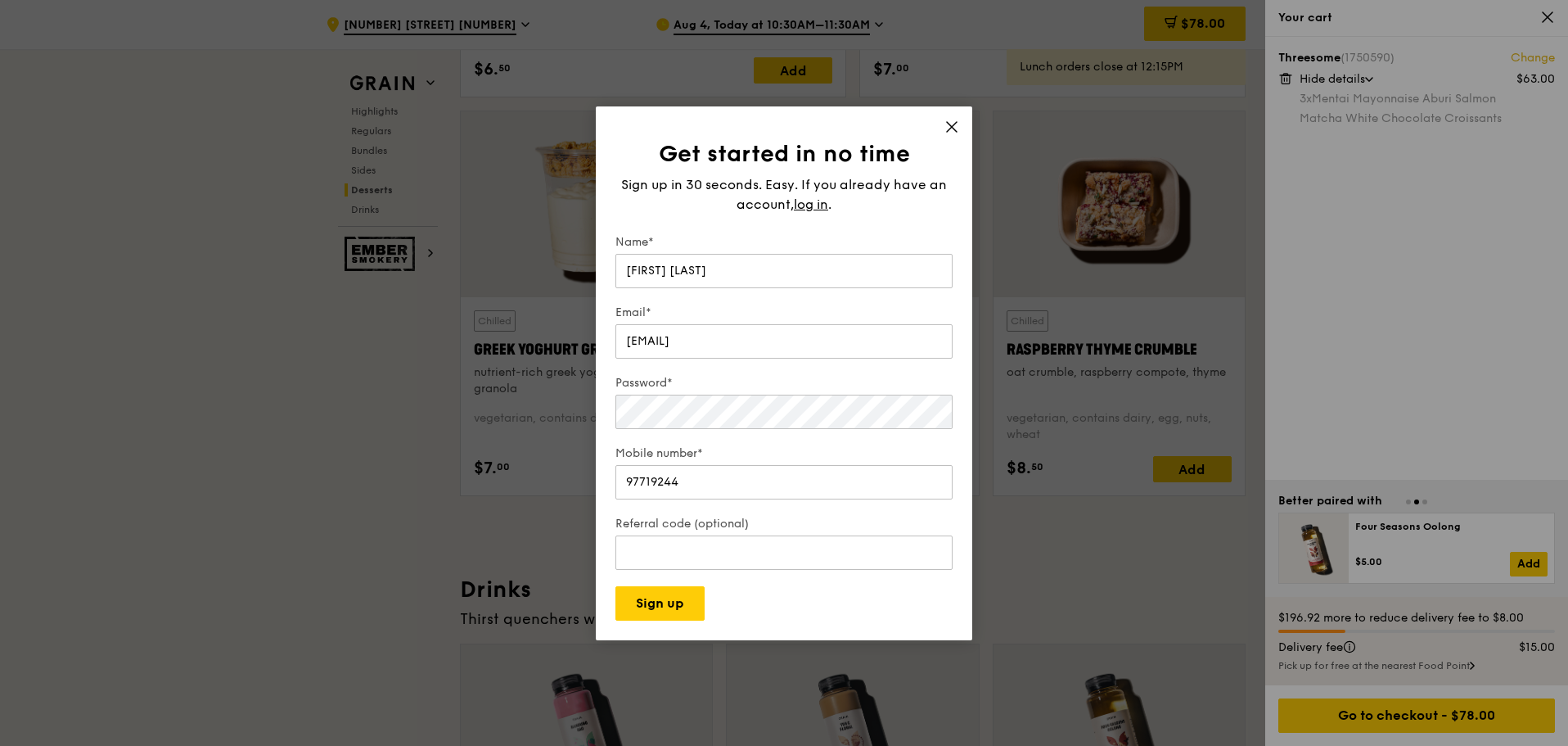 click on "Get started in no time Sign up in 30 seconds. Easy. If you already have an account,
log in
.
Name*
[FIRST] [LAST]
Email*
[EMAIL]
Password*
Mobile number*
[PHONE]
Referral code (optional)
Sign up" at bounding box center (784, 373) 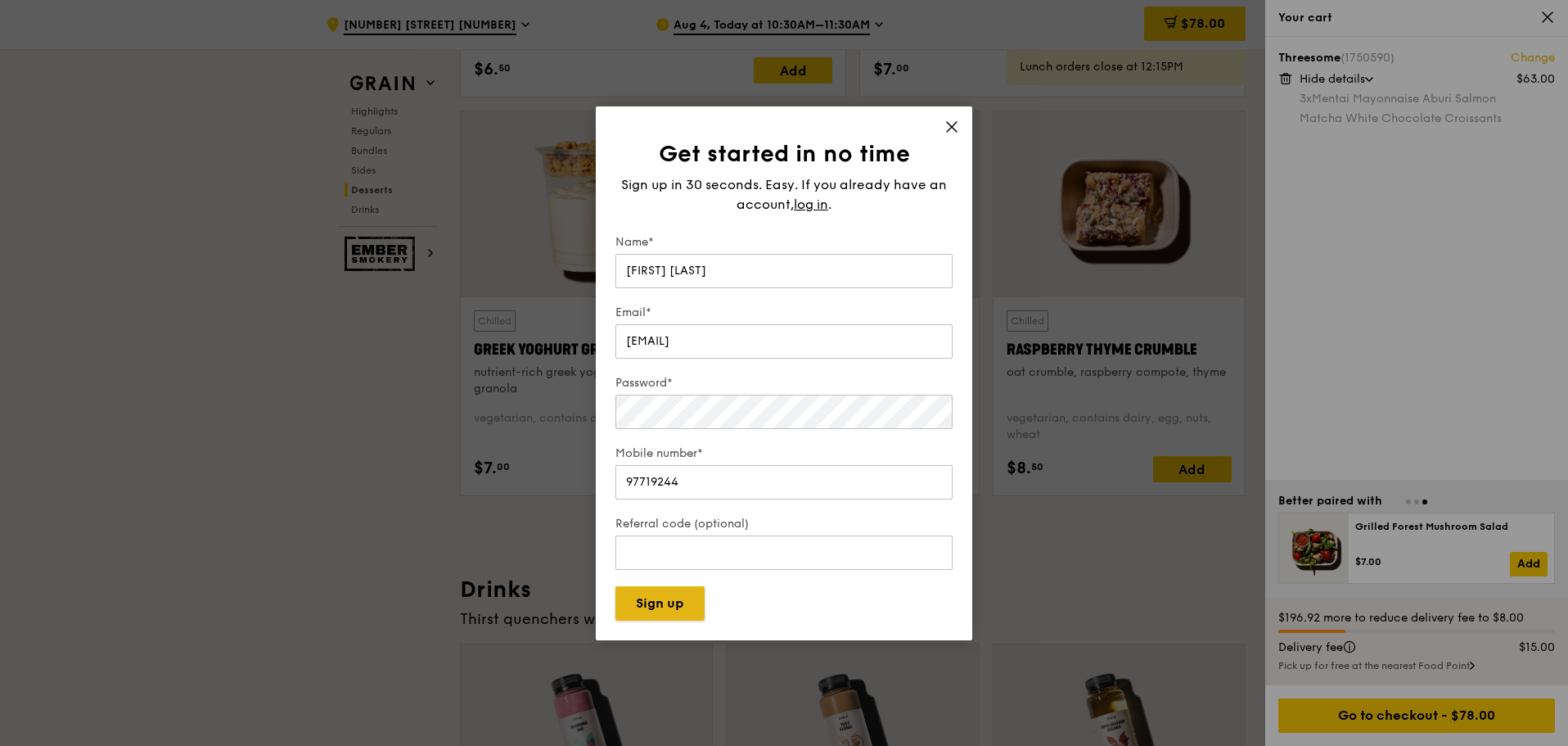 click on "Sign up" at bounding box center (660, 604) 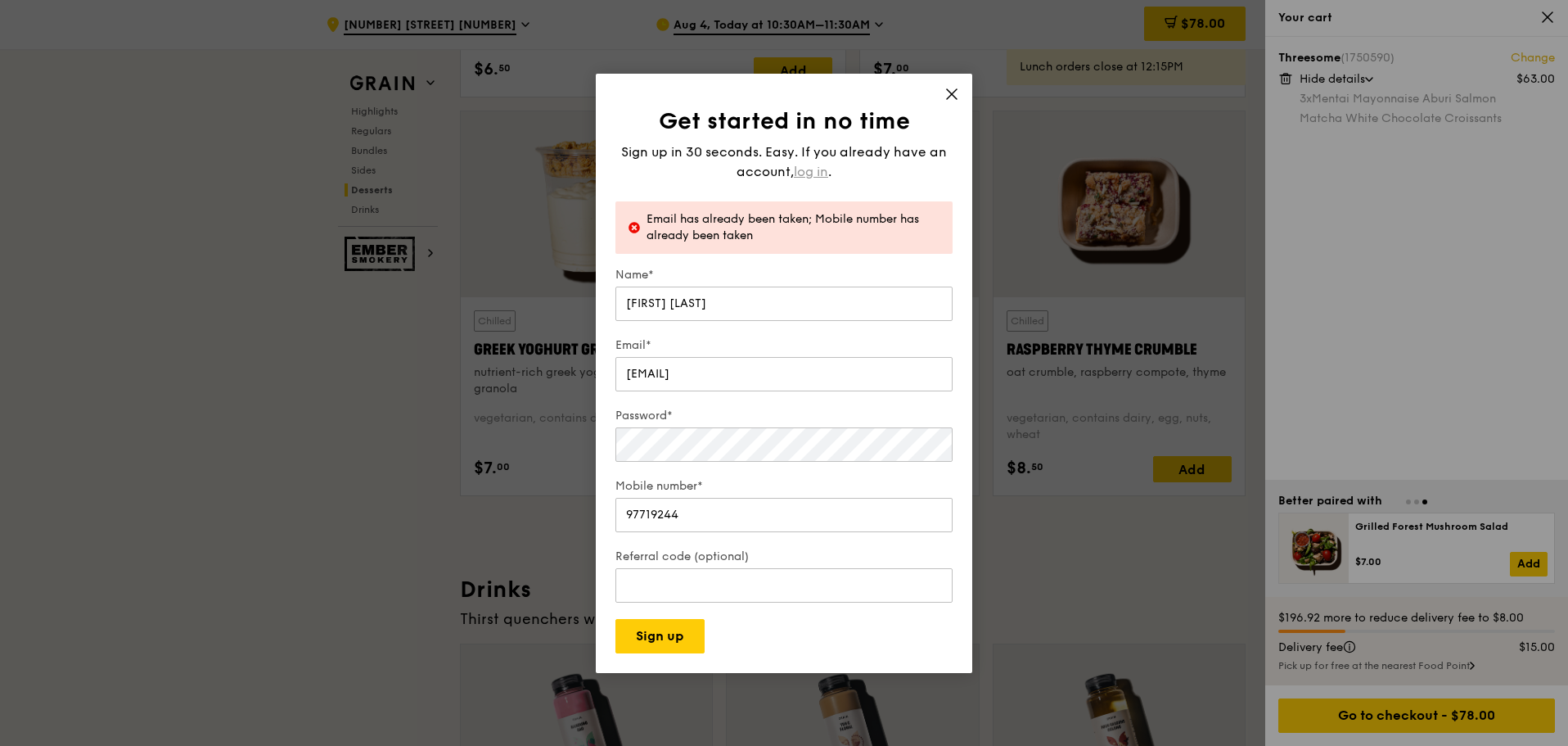 click on "log in" at bounding box center (811, 172) 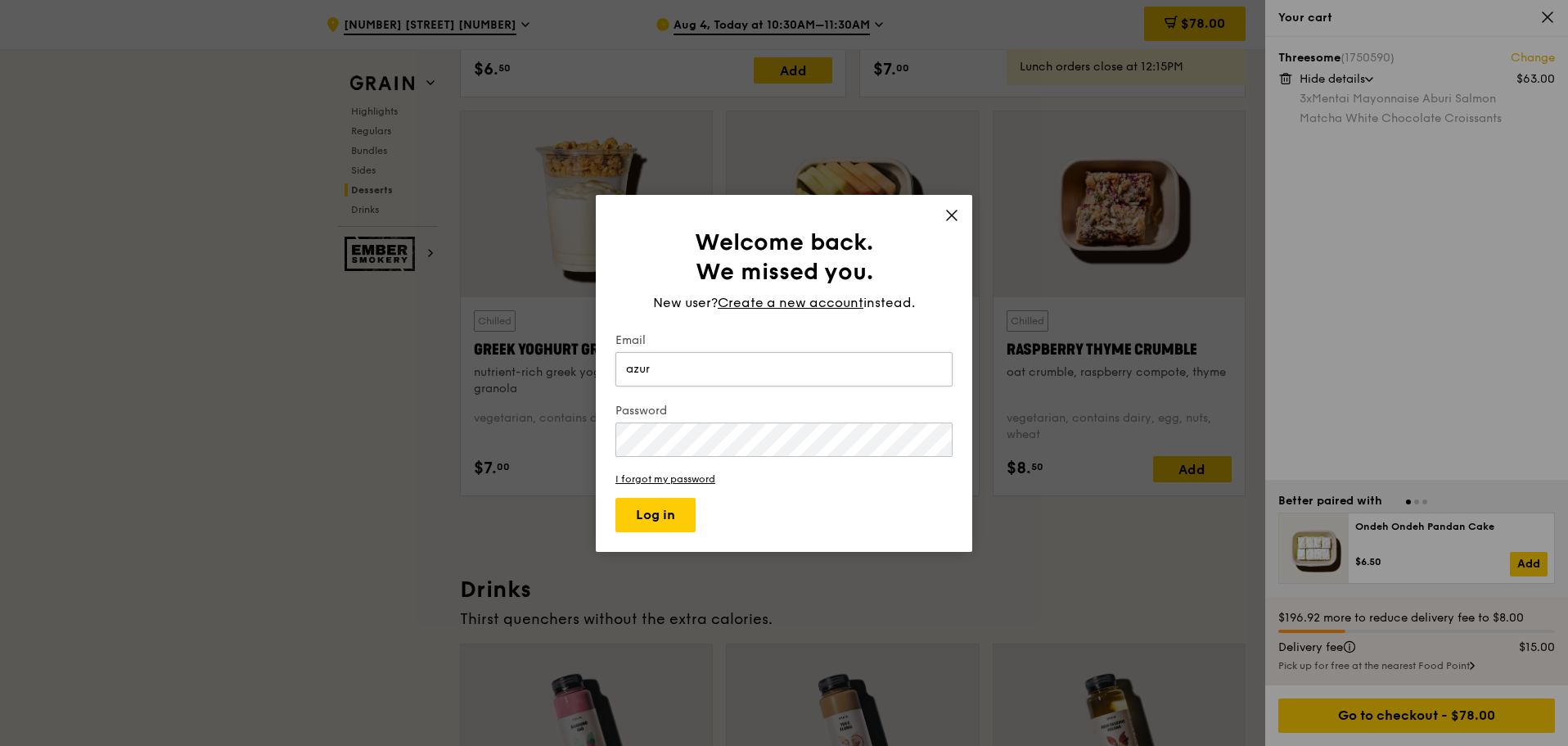 type on "[EMAIL]" 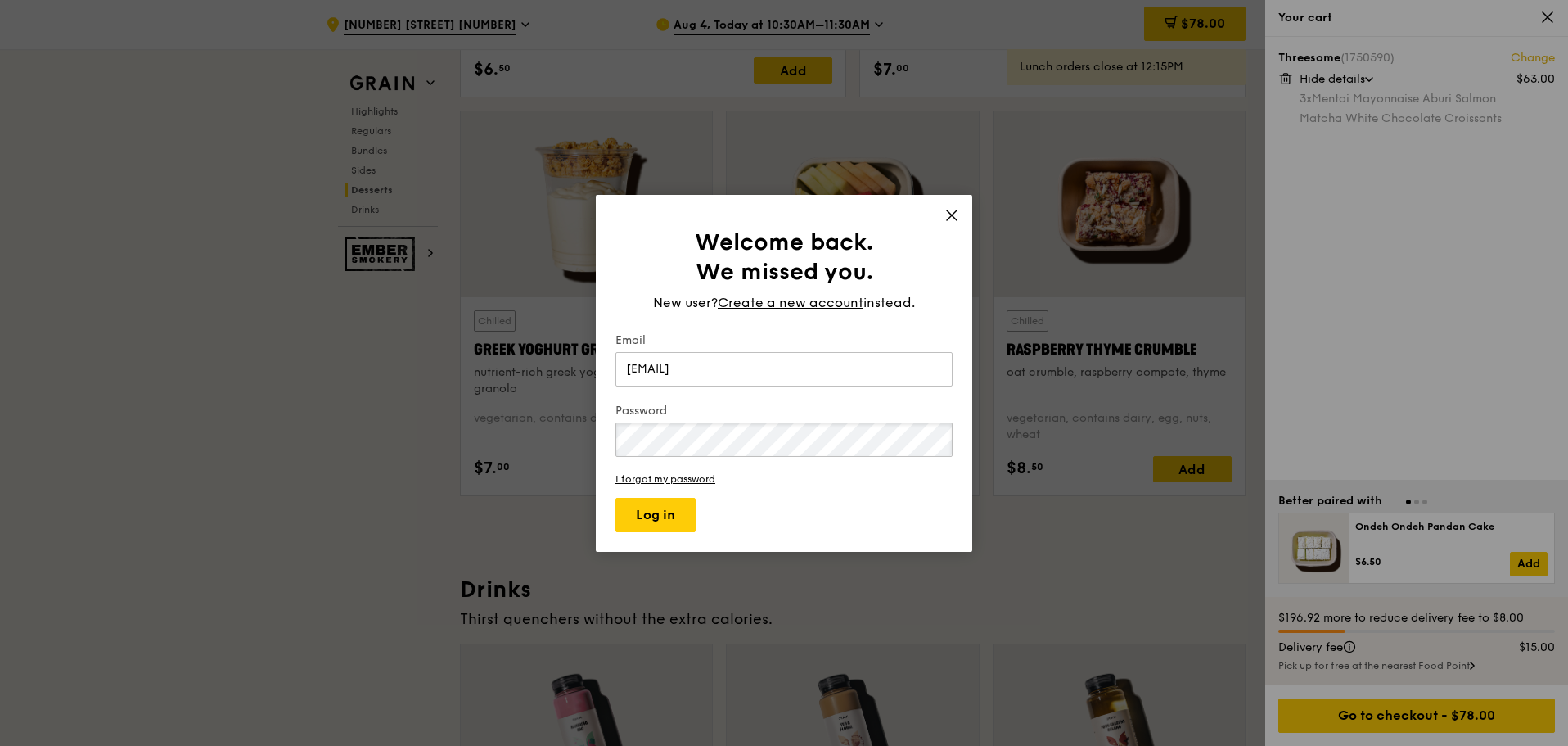 click on "Log in" at bounding box center [656, 515] 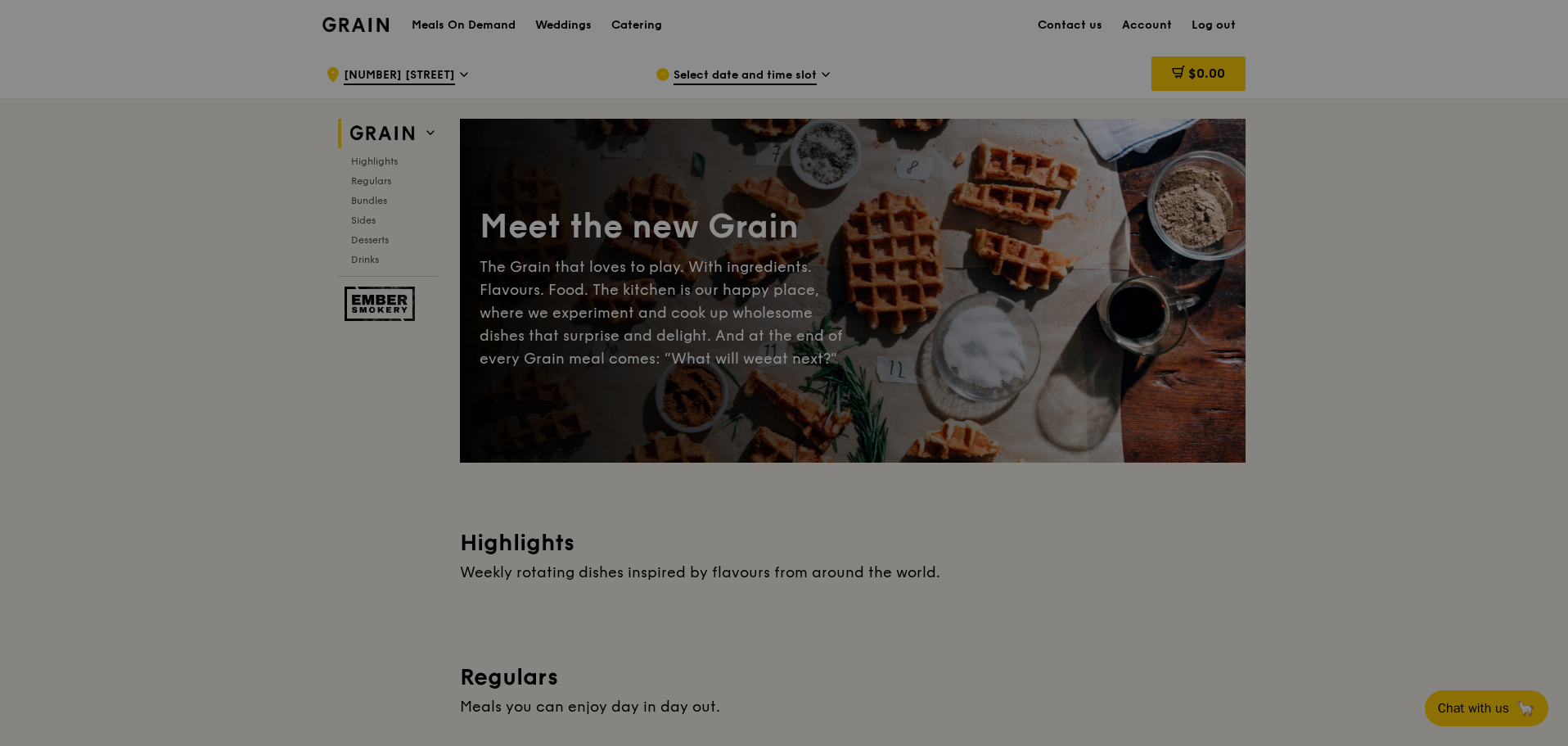 scroll, scrollTop: 0, scrollLeft: 0, axis: both 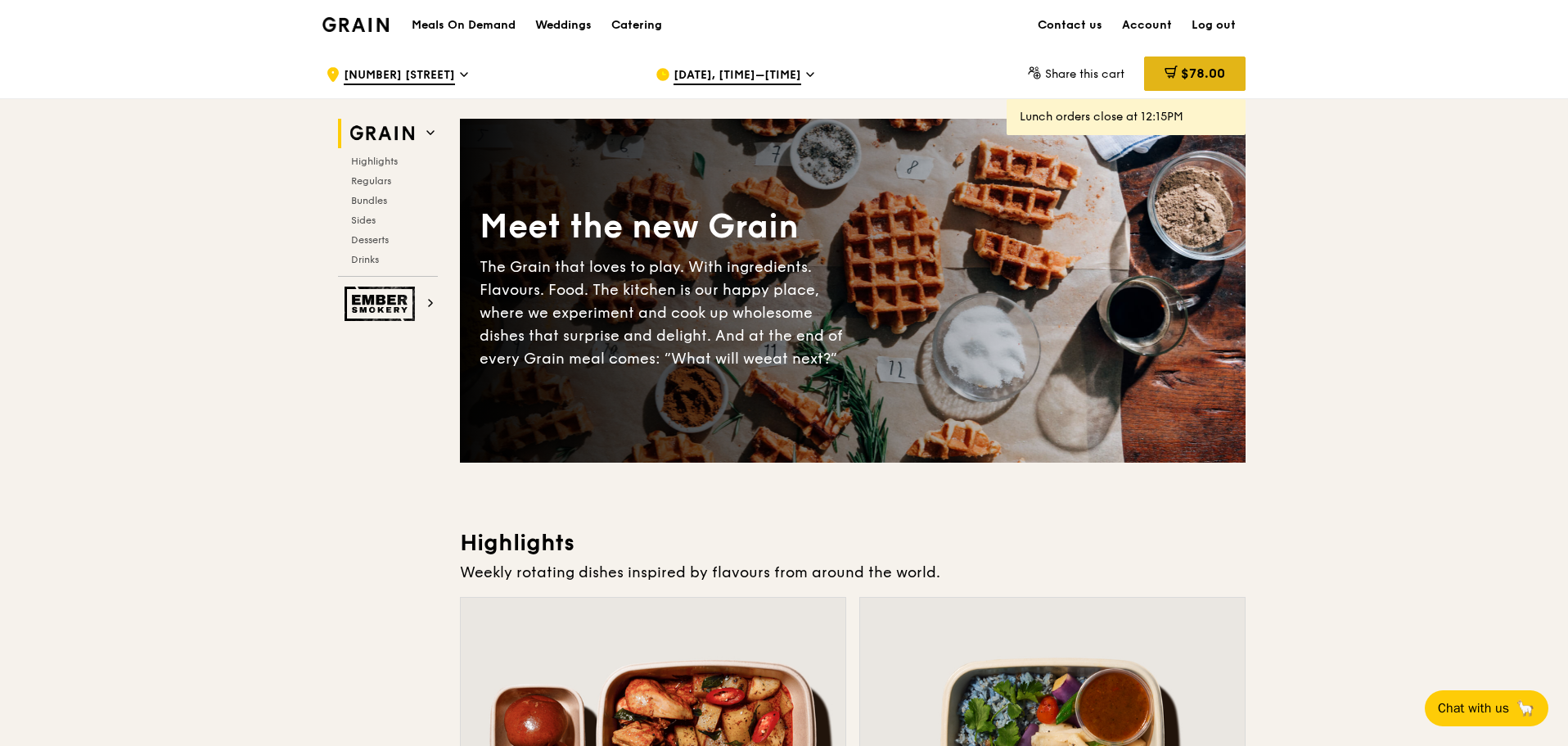 click on "$78.00" at bounding box center [1203, 73] 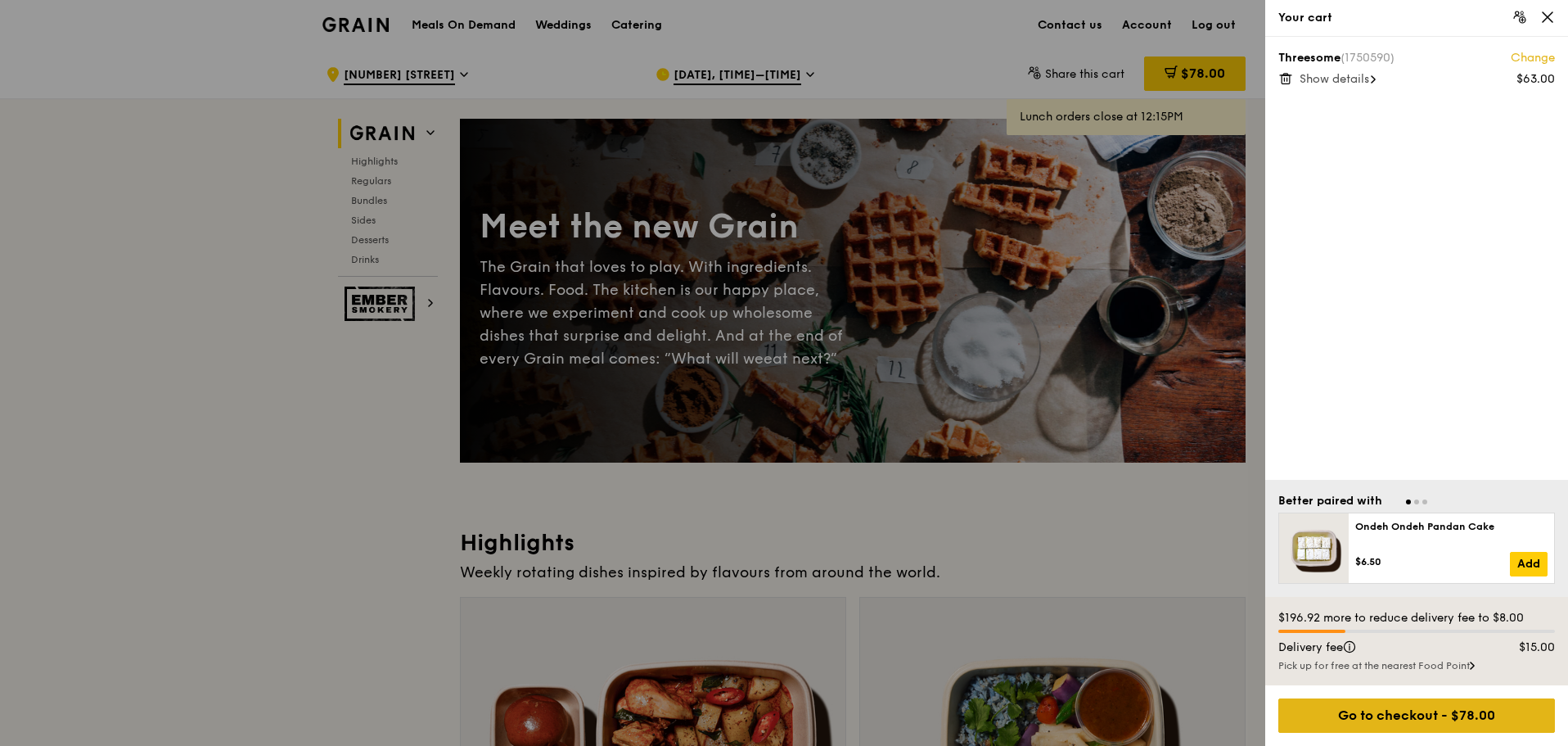 click on "Go to checkout - $78.00" at bounding box center [1417, 716] 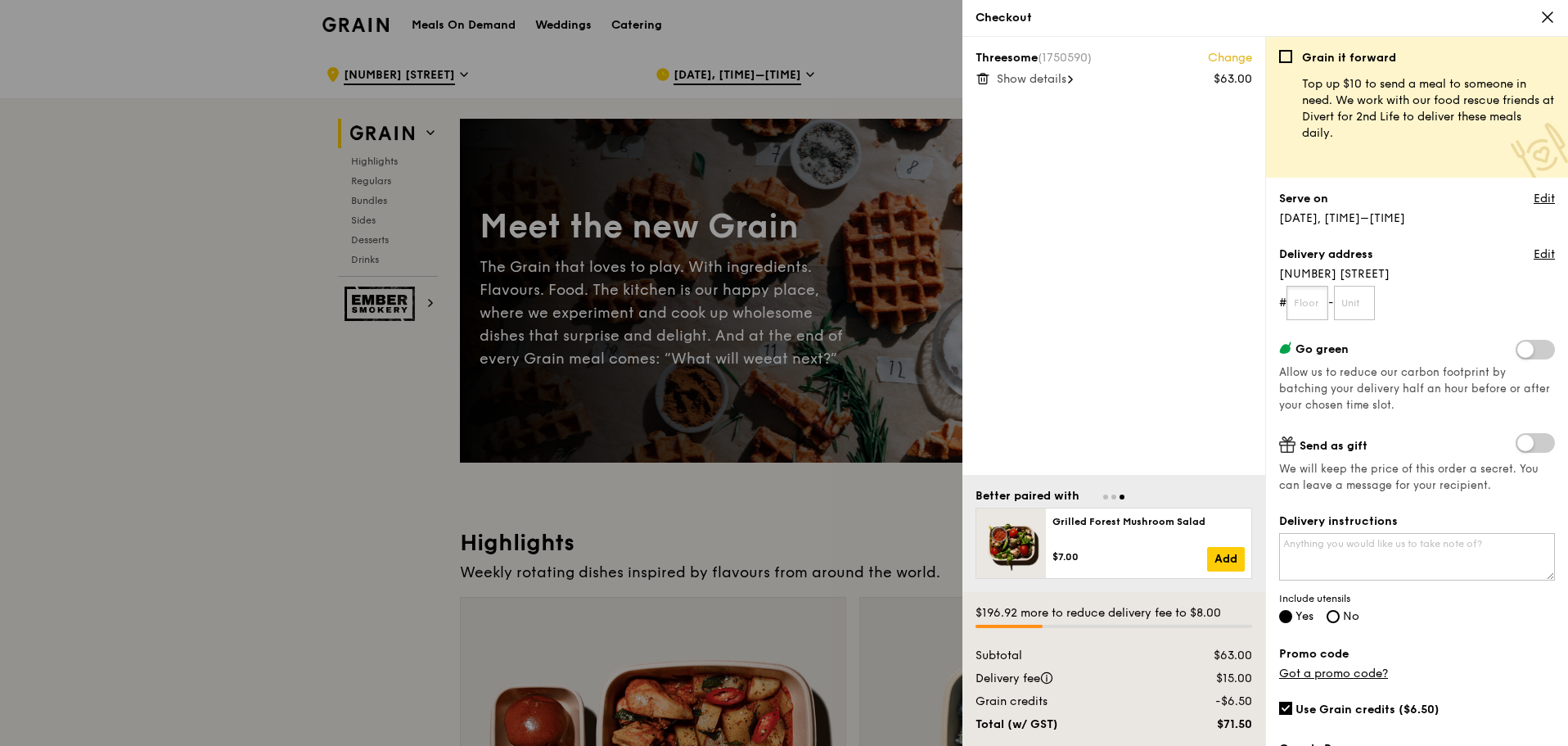 click at bounding box center [1307, 303] 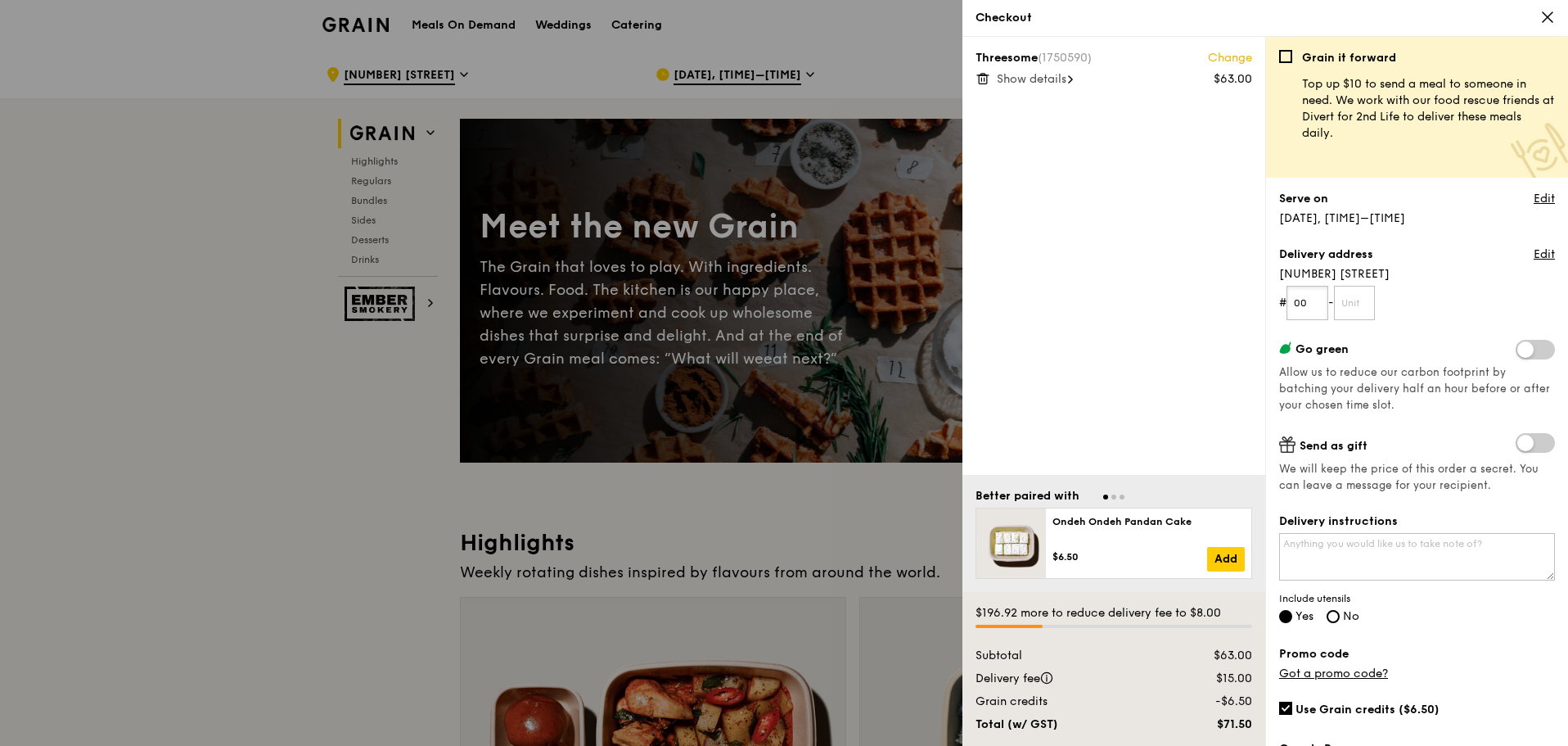 type on "00" 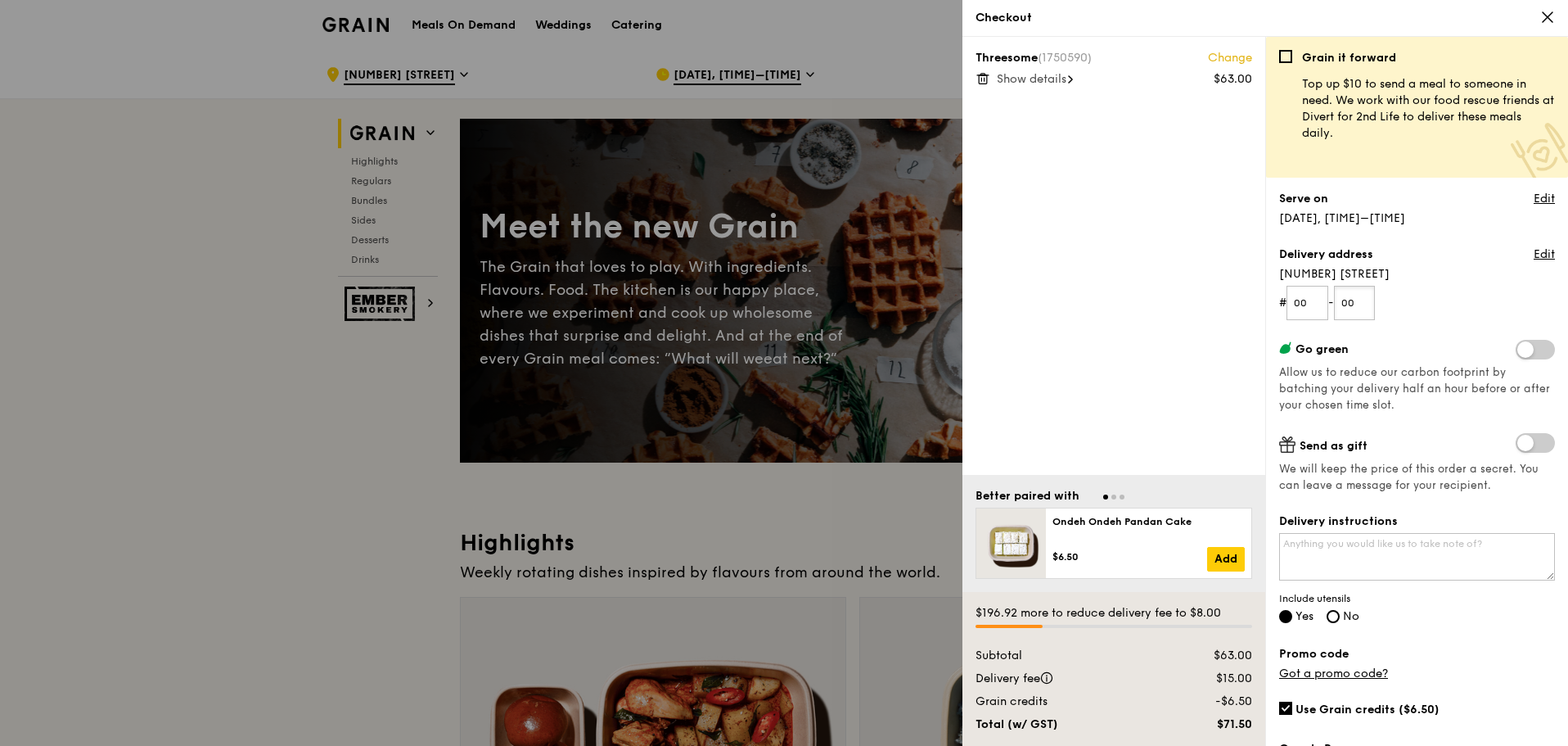 type on "00" 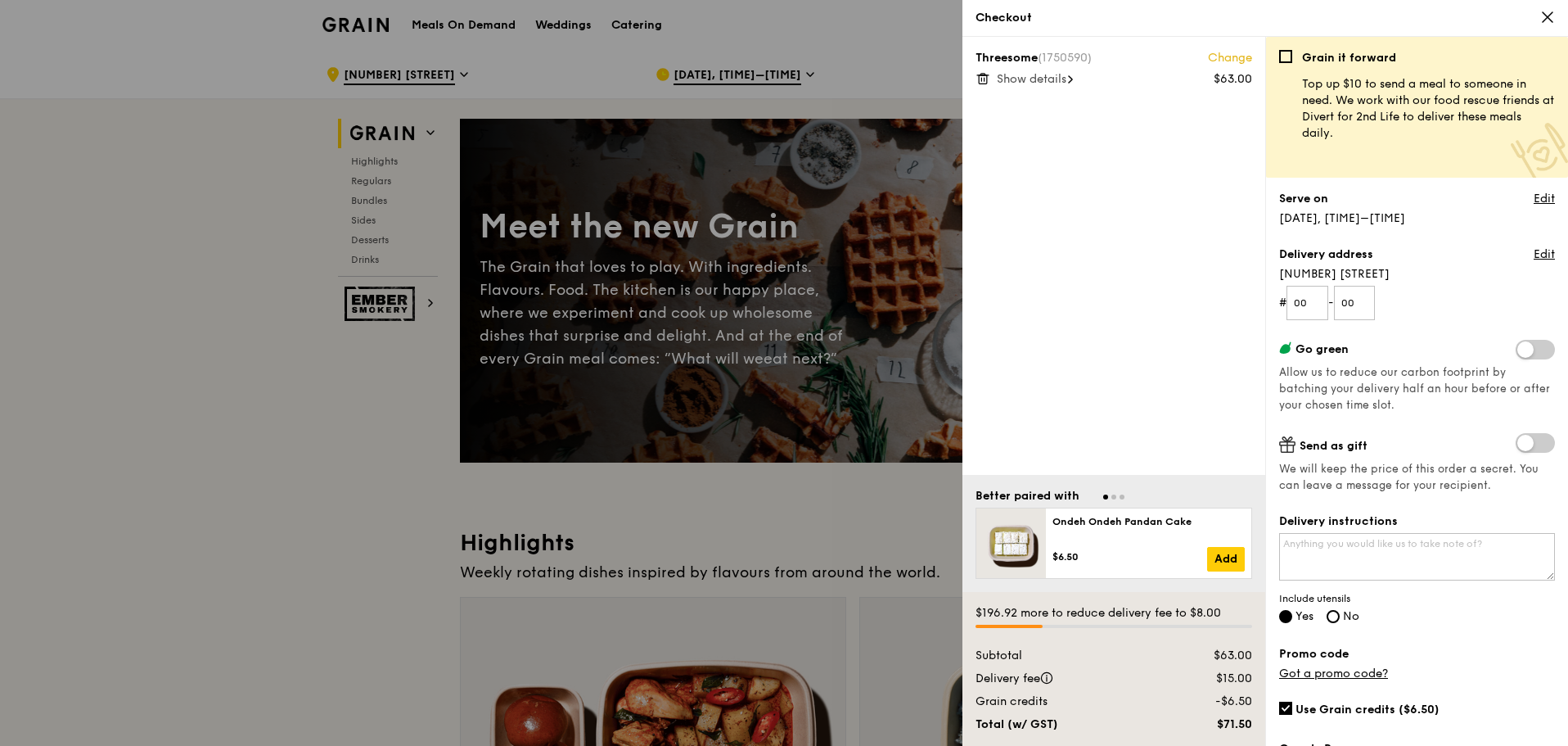 click on "#
00
-
00" at bounding box center [1417, 303] 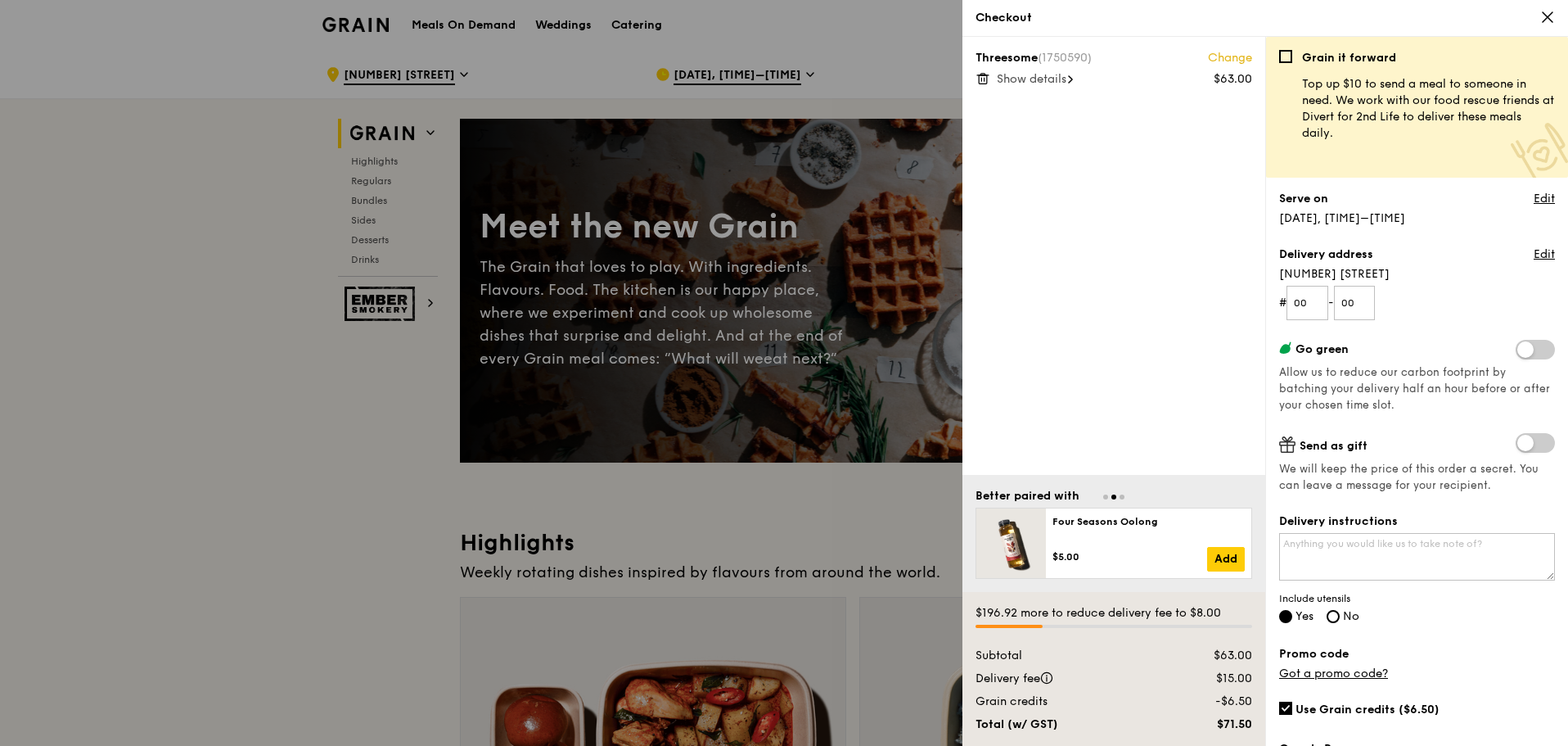 click at bounding box center [1535, 350] 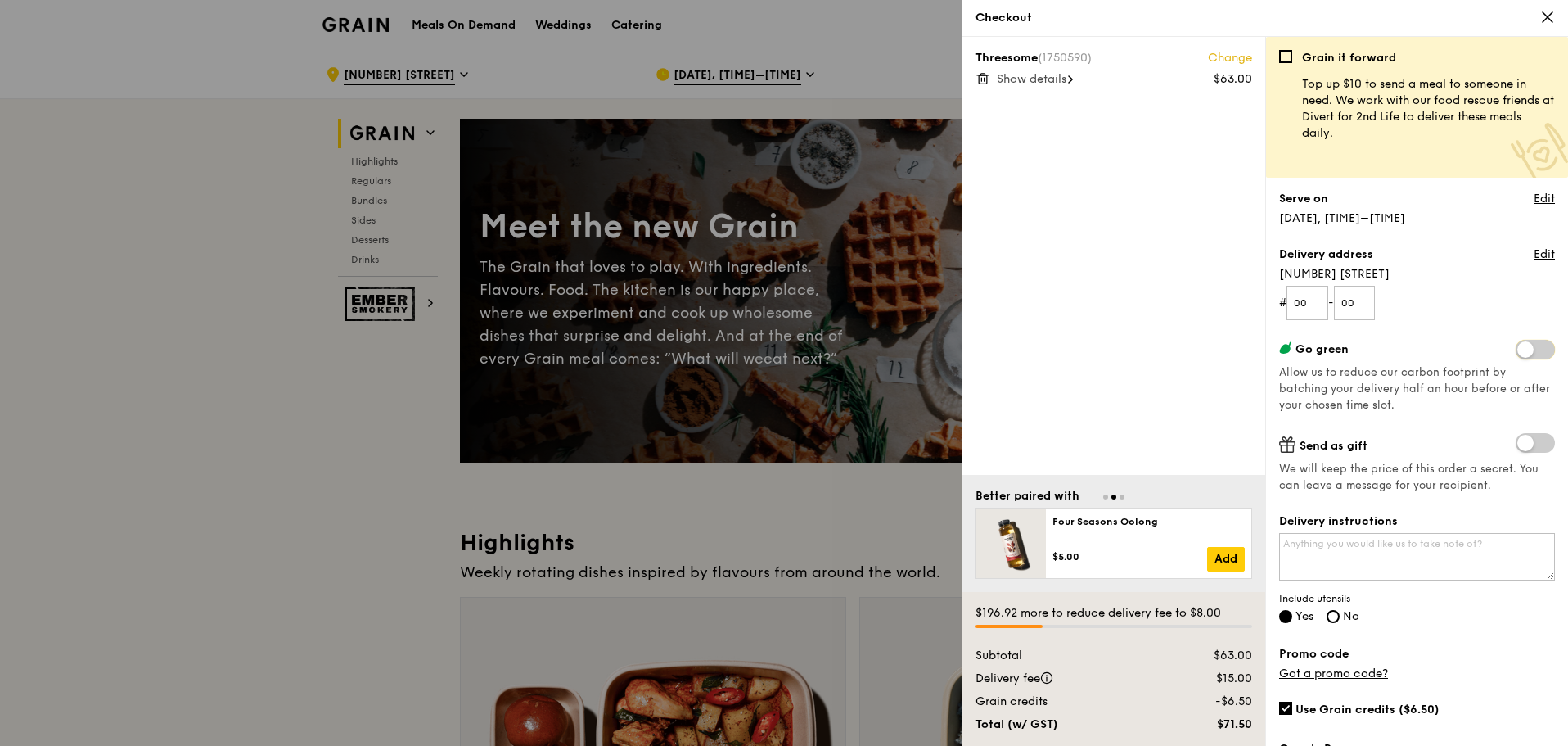 click at bounding box center (1519, 351) 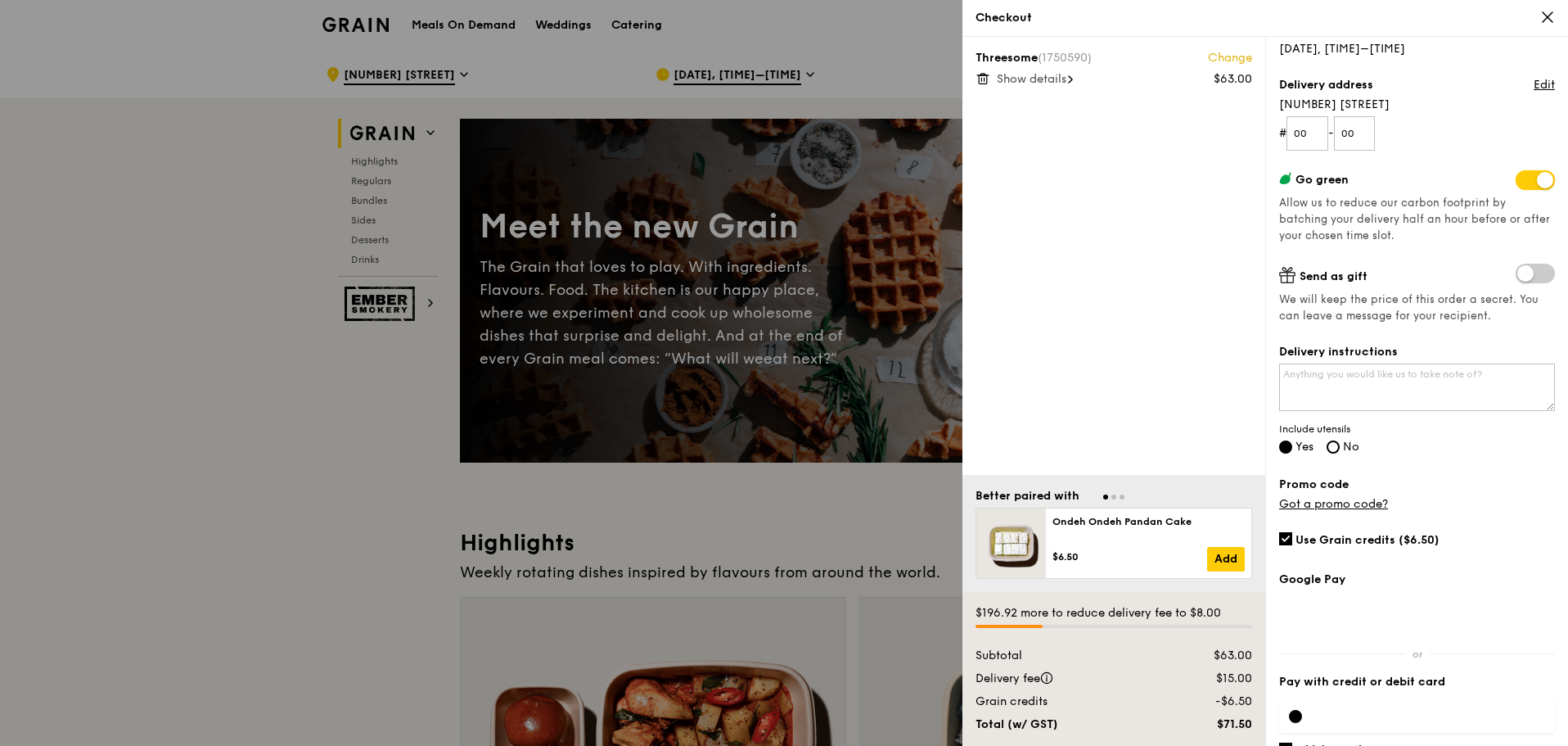 scroll, scrollTop: 237, scrollLeft: 0, axis: vertical 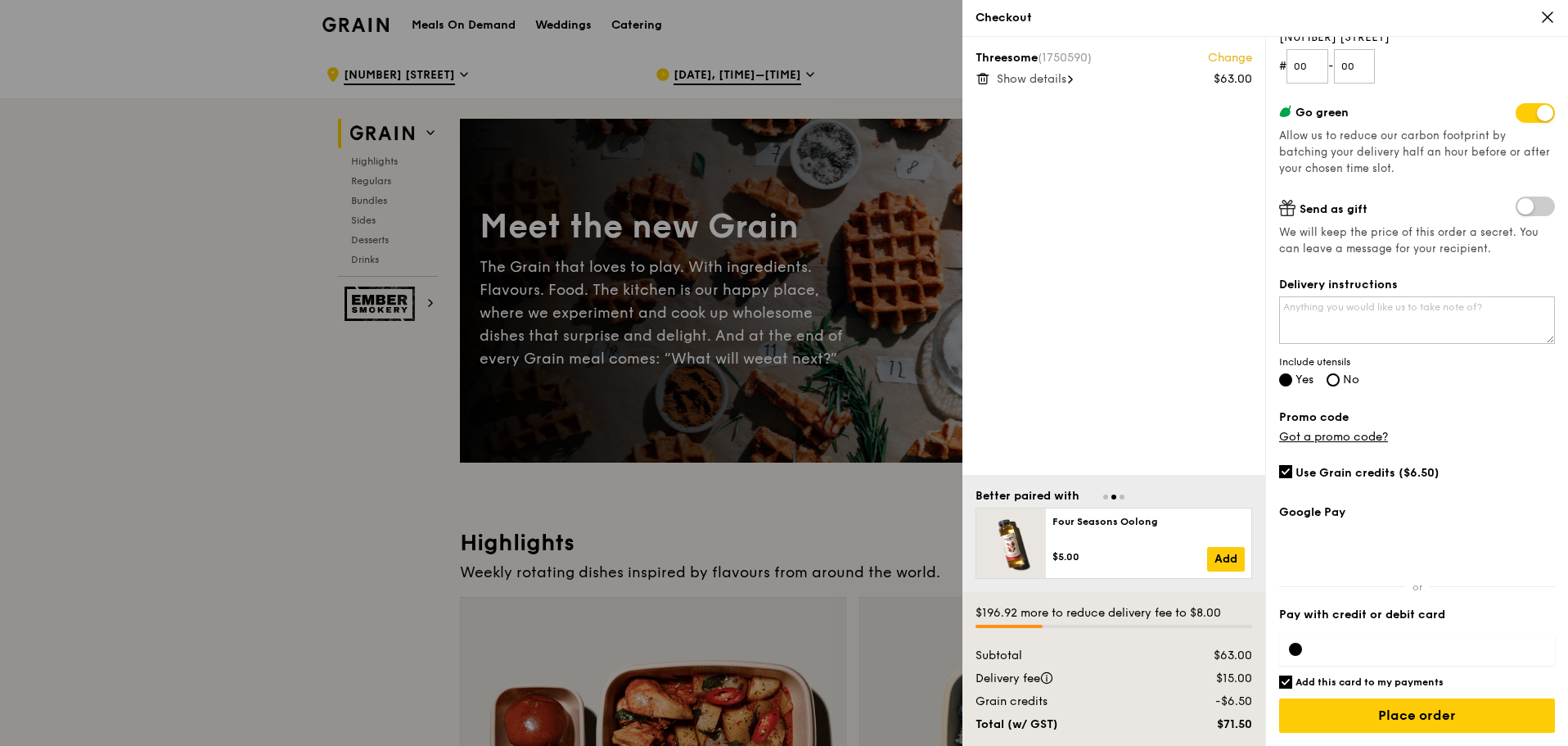 click on "Add this card to my payments" at bounding box center [1286, 682] 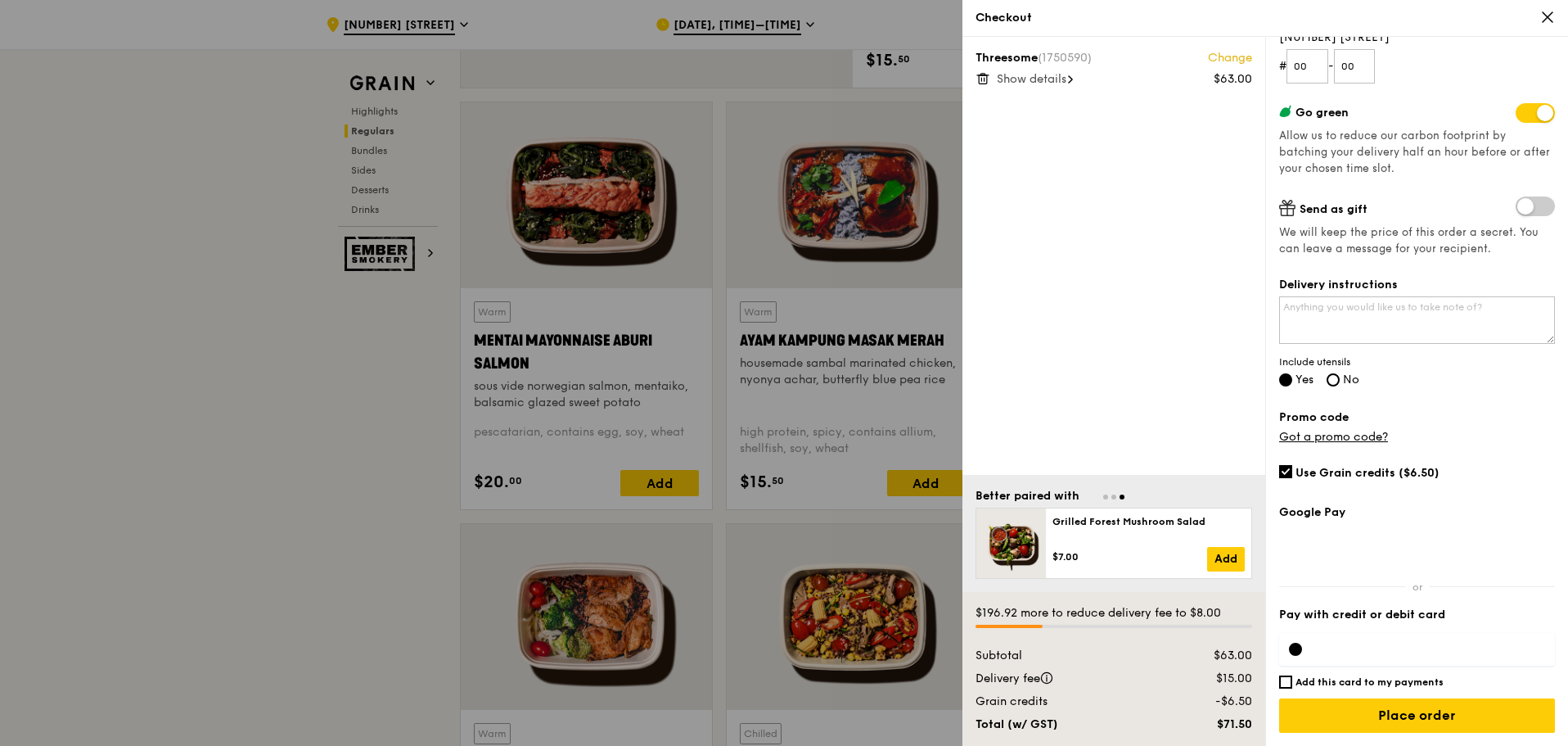 scroll, scrollTop: 1414, scrollLeft: 0, axis: vertical 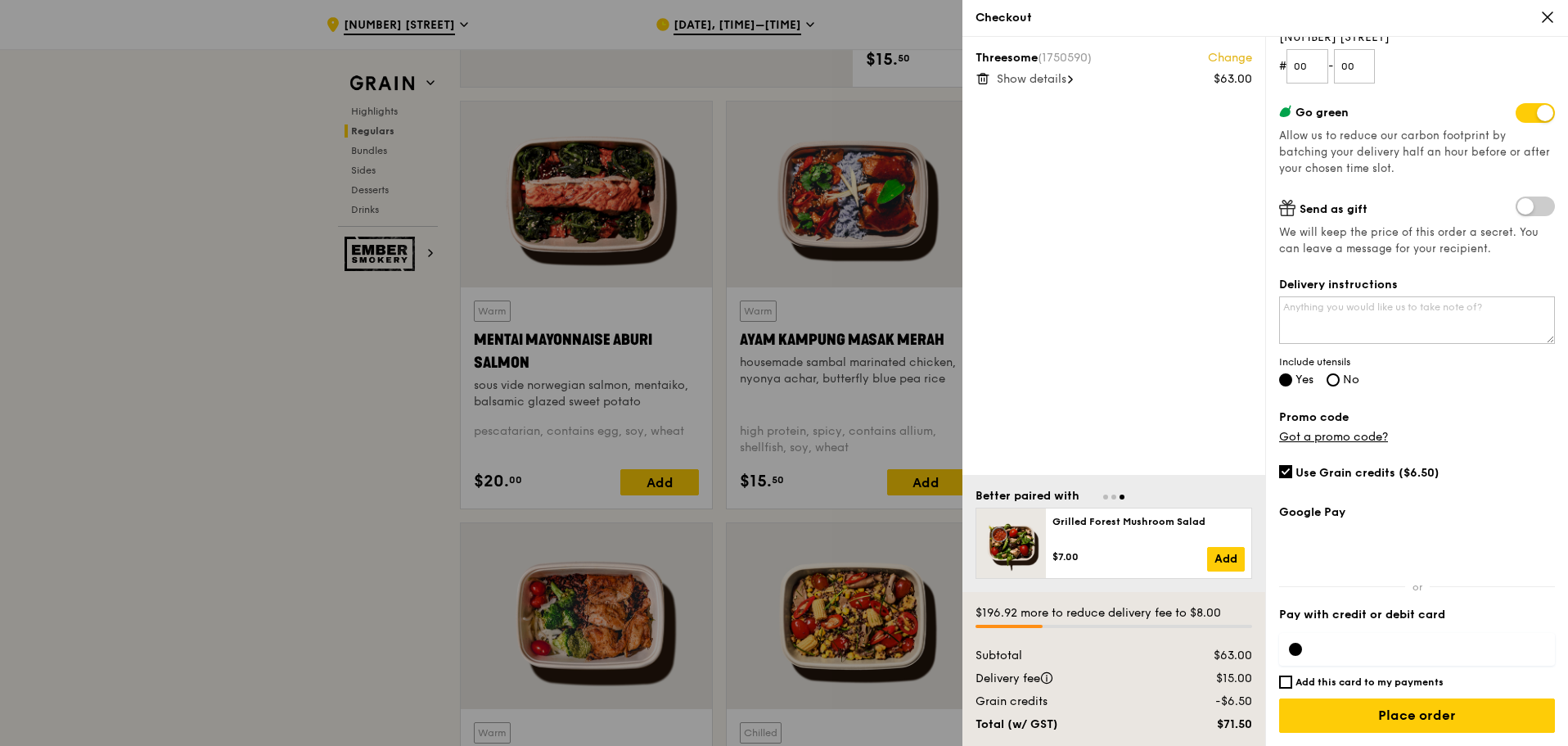 click on "Checkout" at bounding box center [1265, 18] 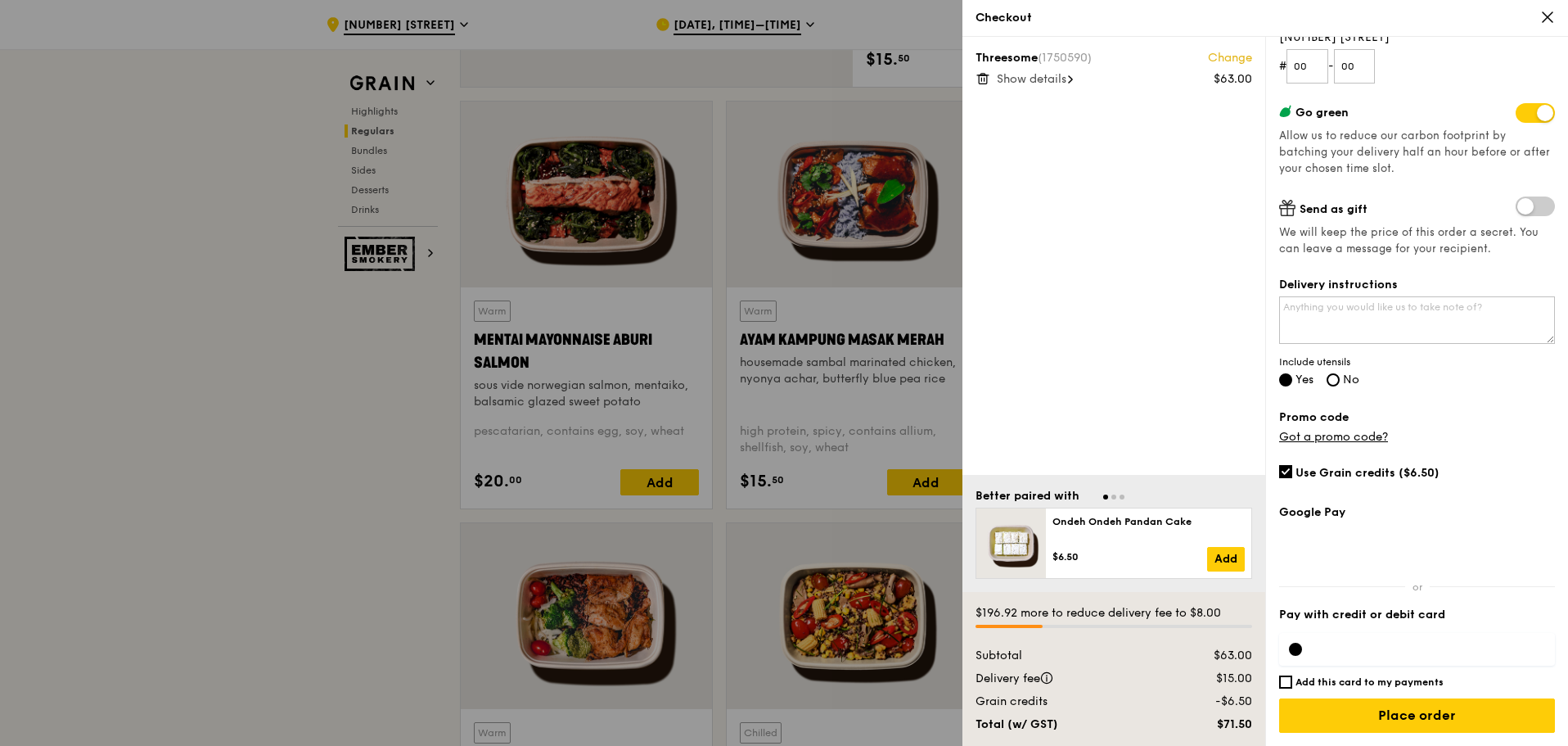 click 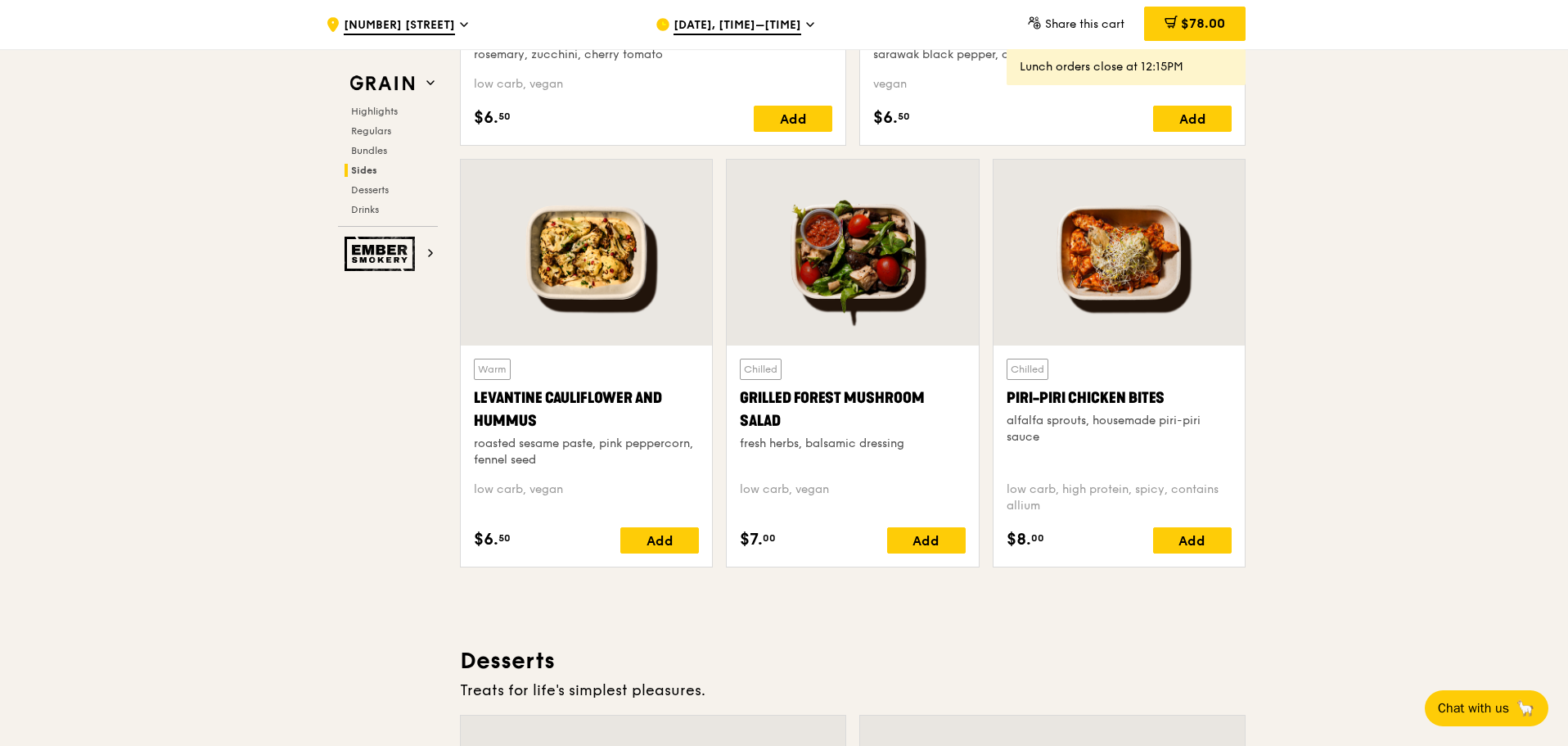 scroll, scrollTop: 4089, scrollLeft: 0, axis: vertical 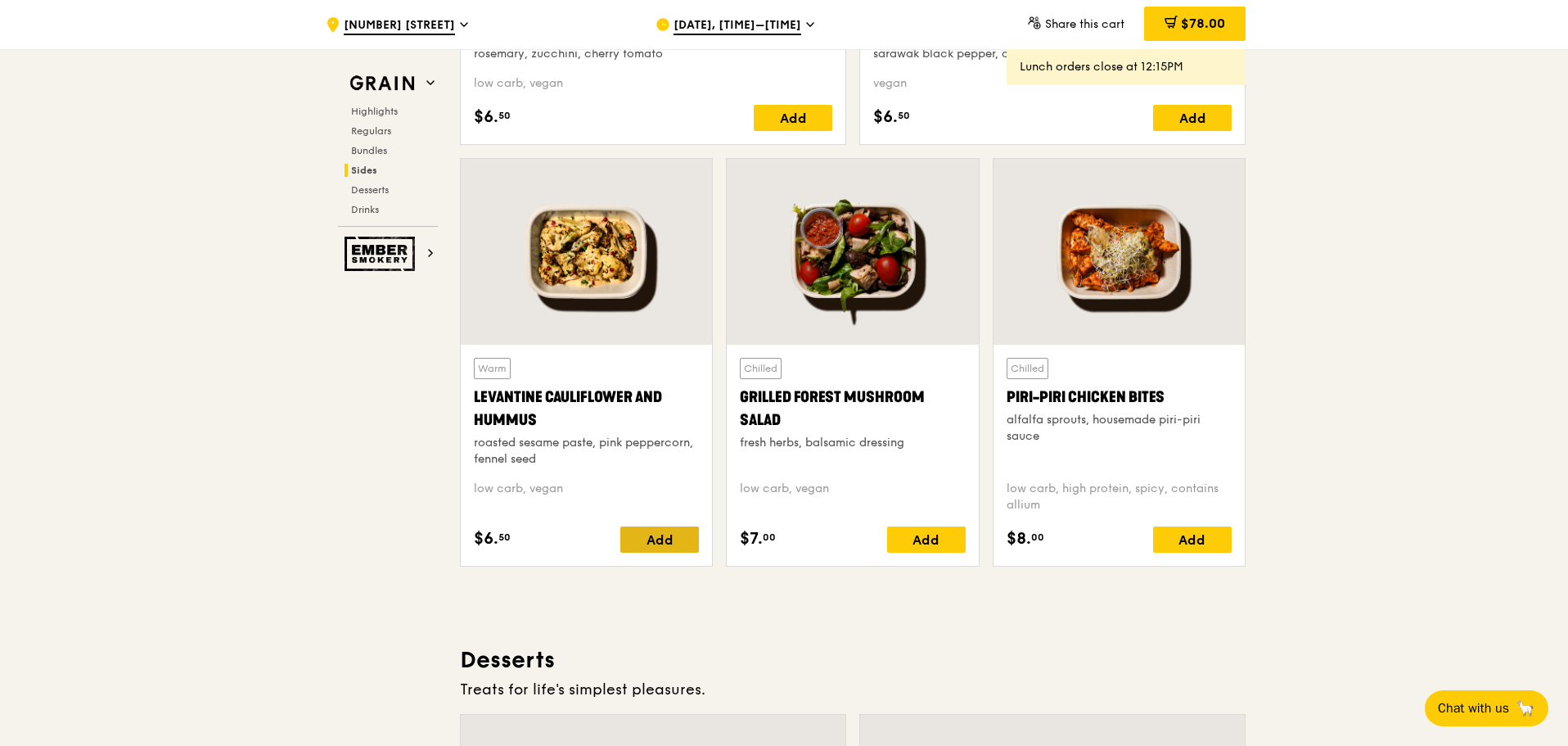 click on "Add" at bounding box center (660, 540) 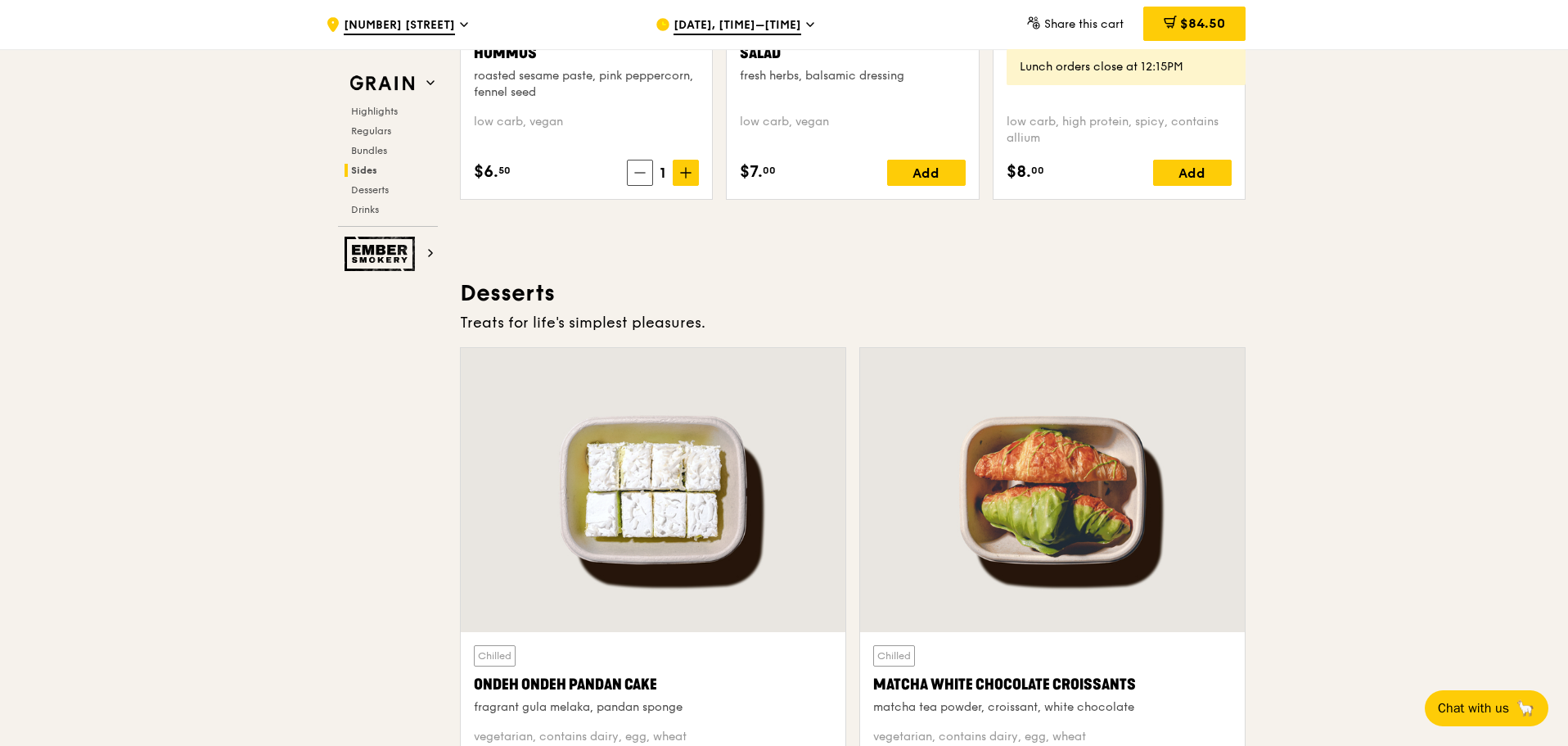 scroll, scrollTop: 4257, scrollLeft: 0, axis: vertical 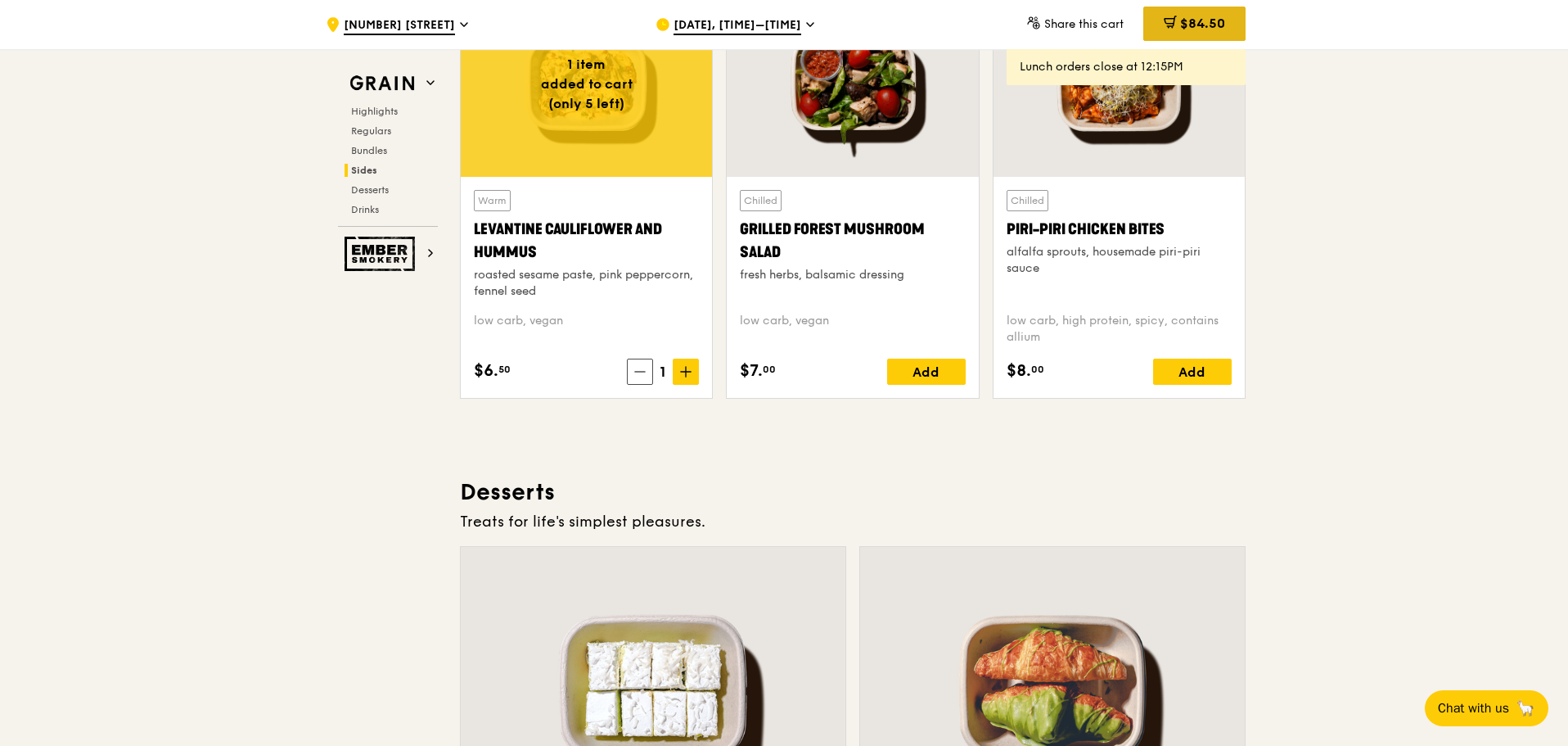 click on "$84.50" at bounding box center (1202, 23) 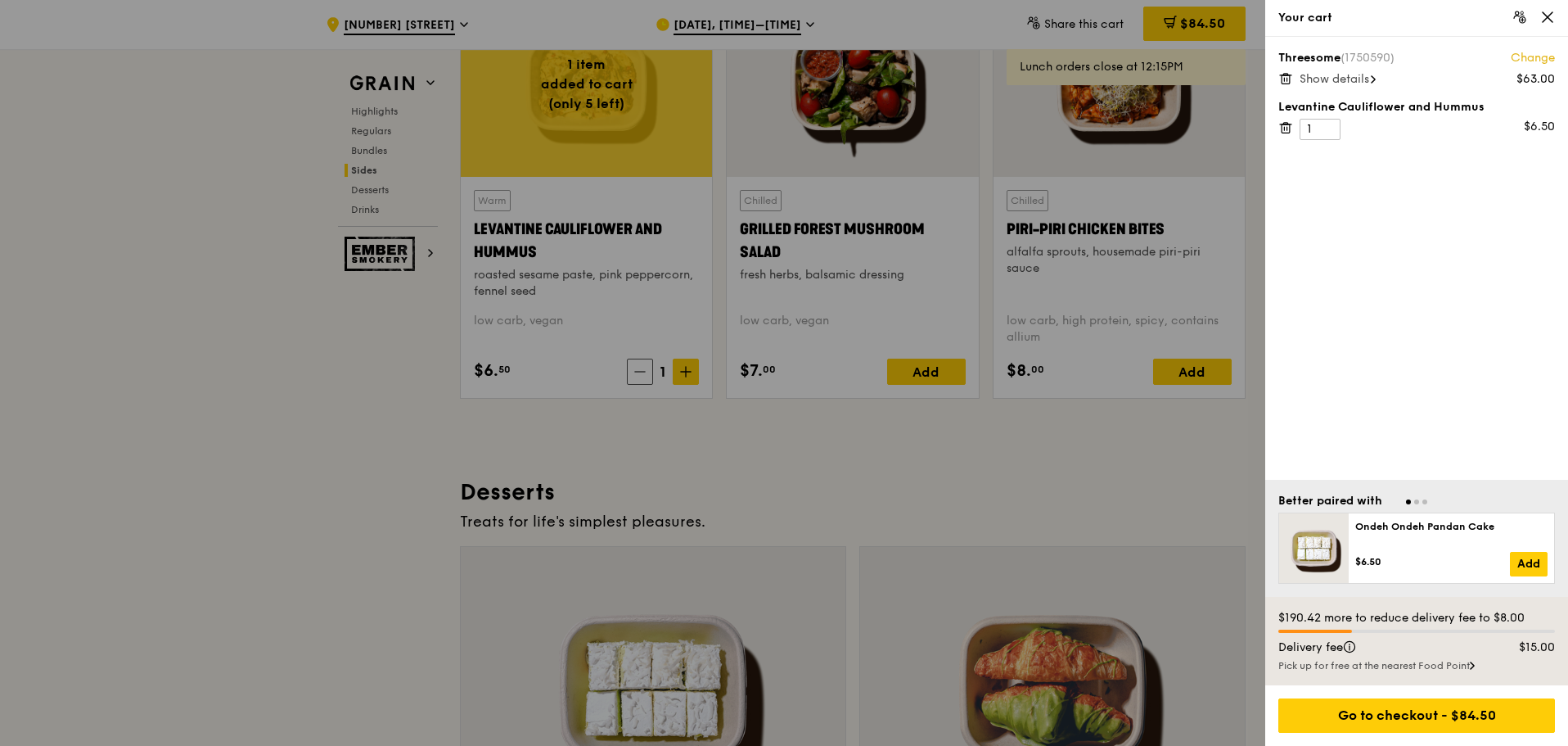click at bounding box center [784, 373] 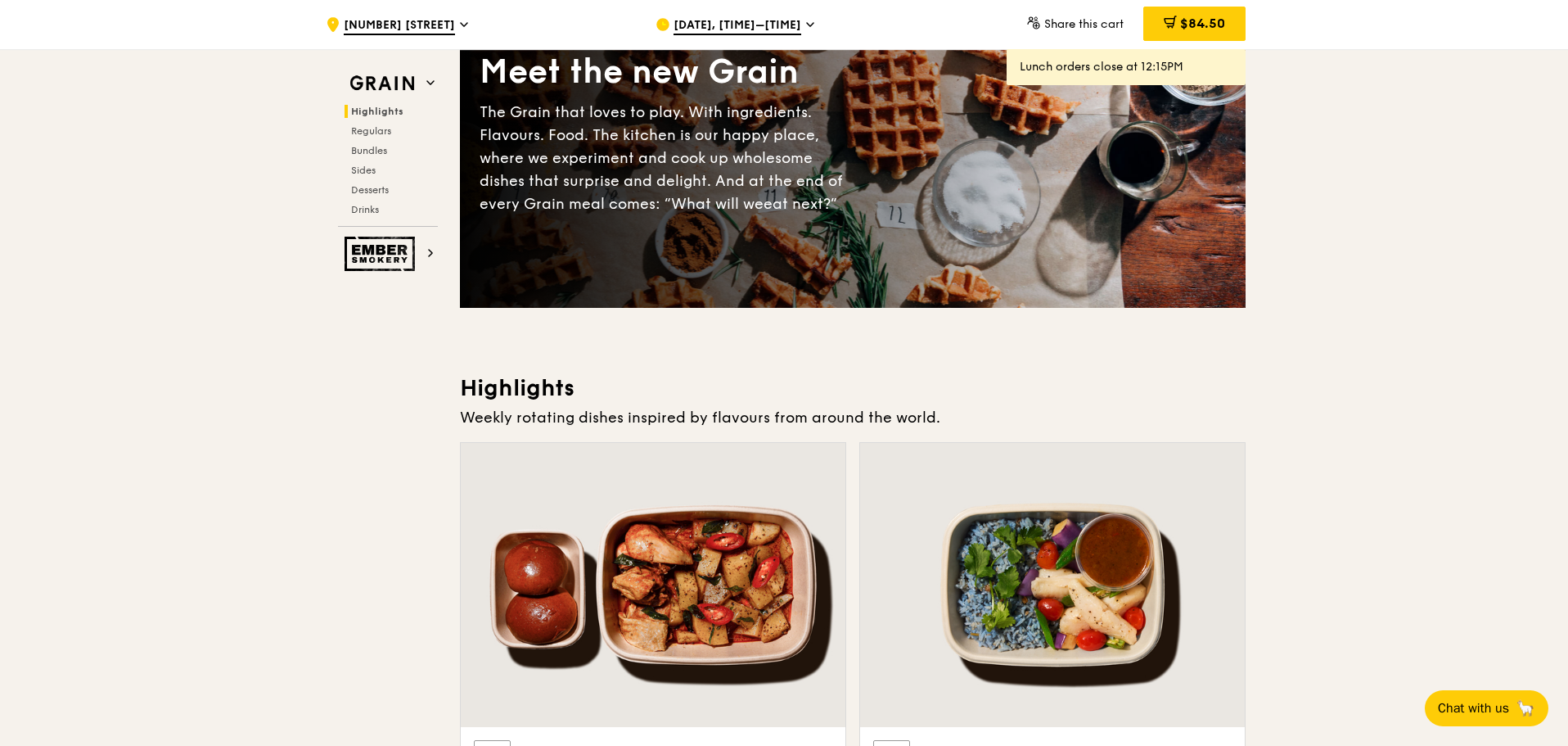 scroll, scrollTop: 0, scrollLeft: 0, axis: both 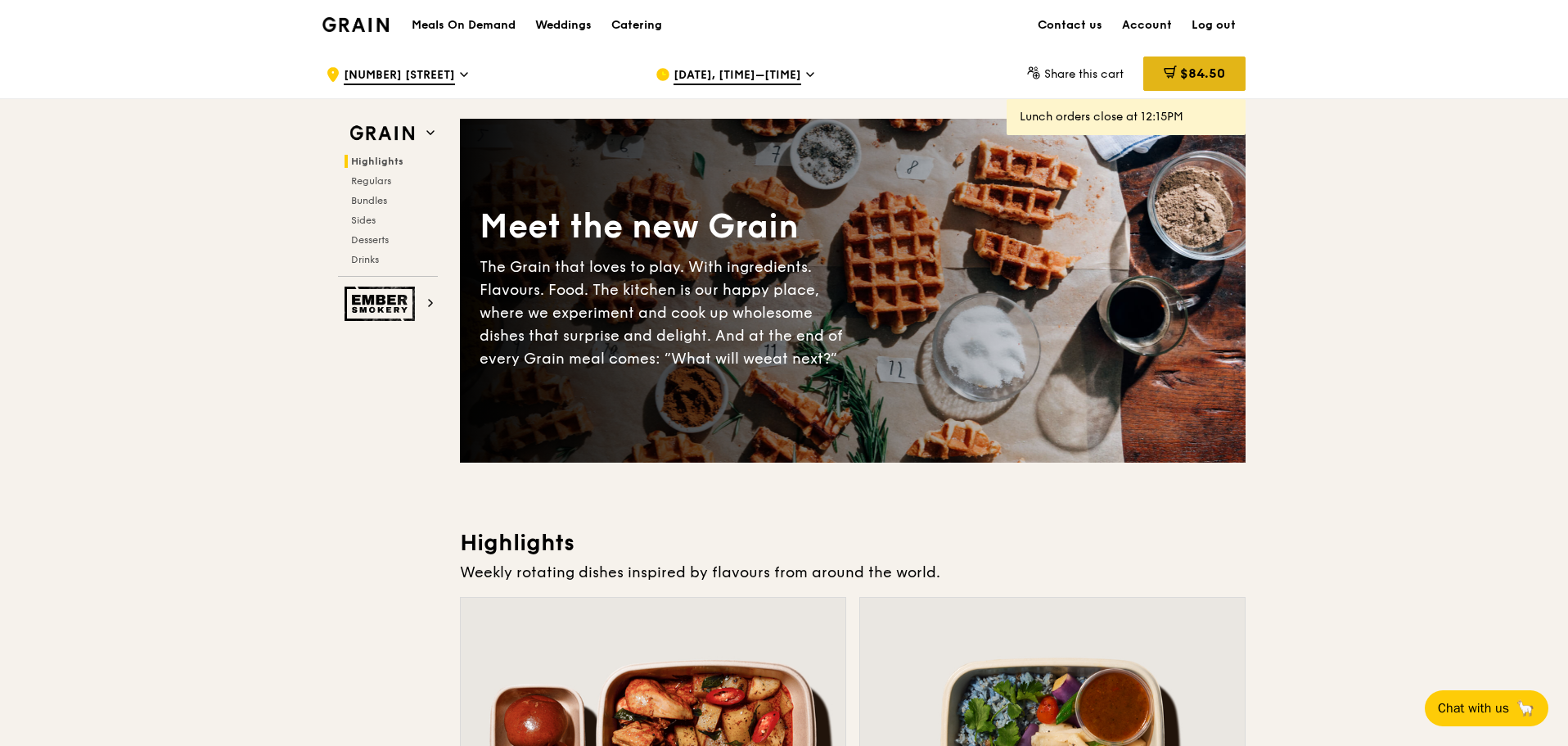 click on "$84.50" at bounding box center [1194, 74] 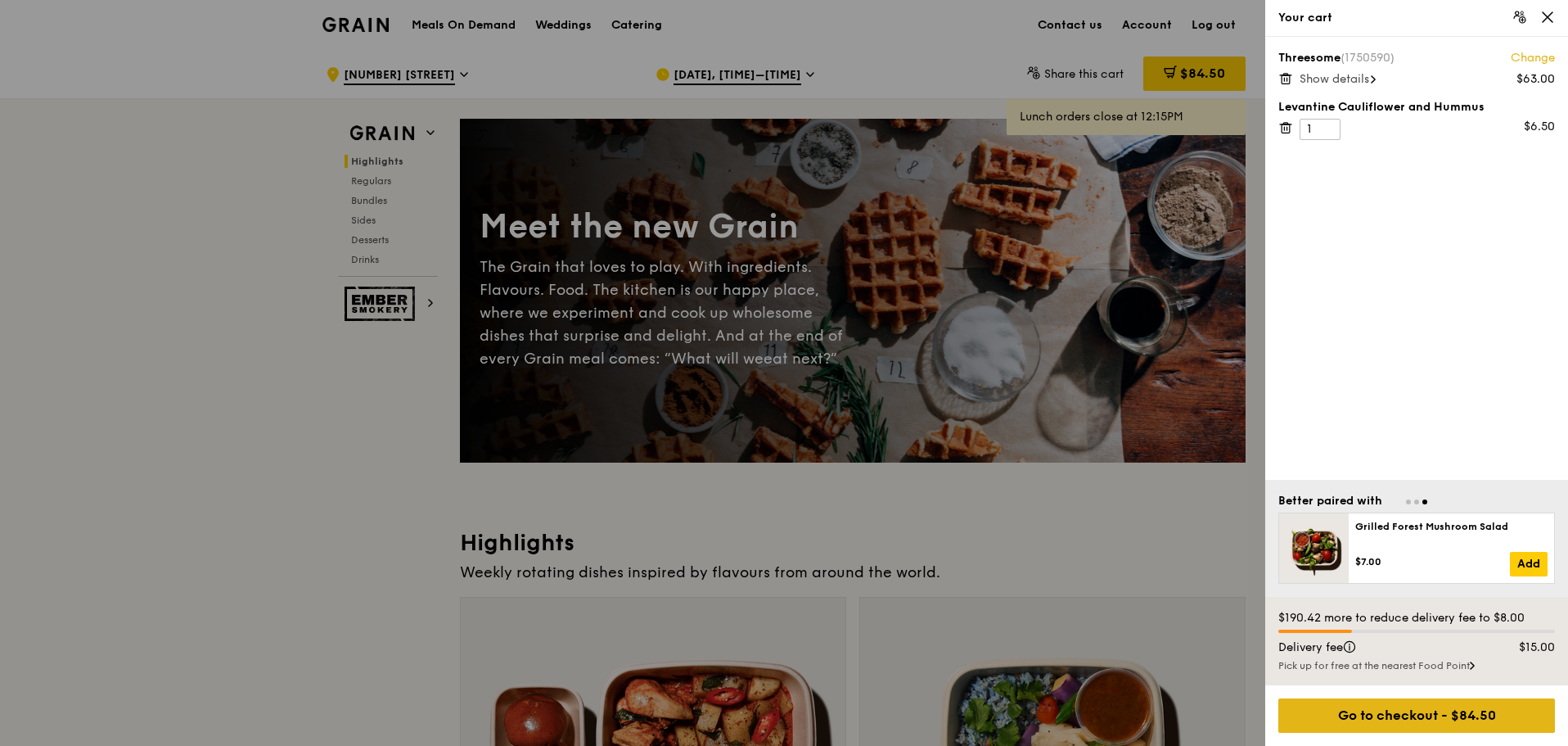 click on "Go to checkout - $84.50" at bounding box center [1417, 716] 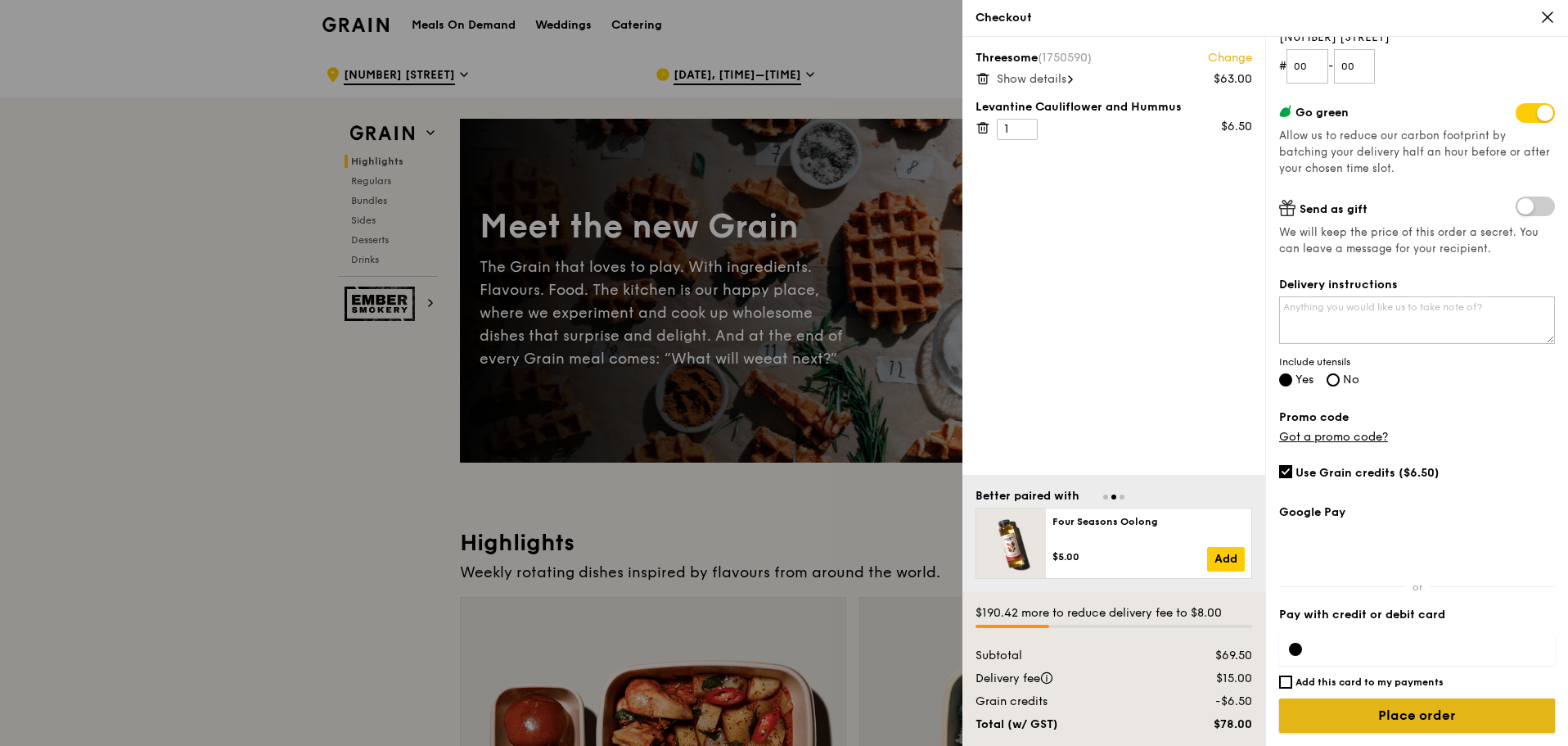 click on "Place order" at bounding box center (1417, 716) 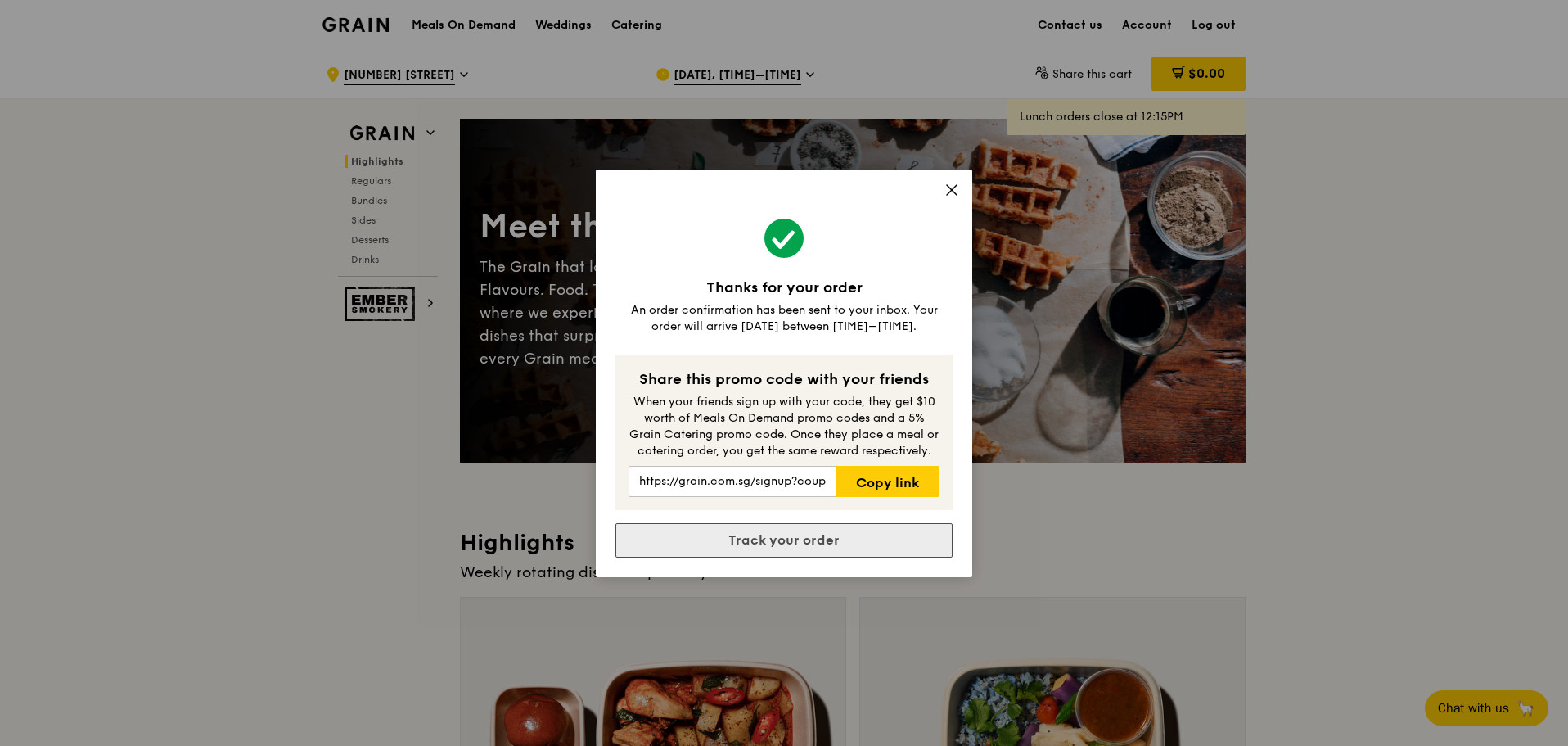 click on "Track your order" at bounding box center [784, 540] 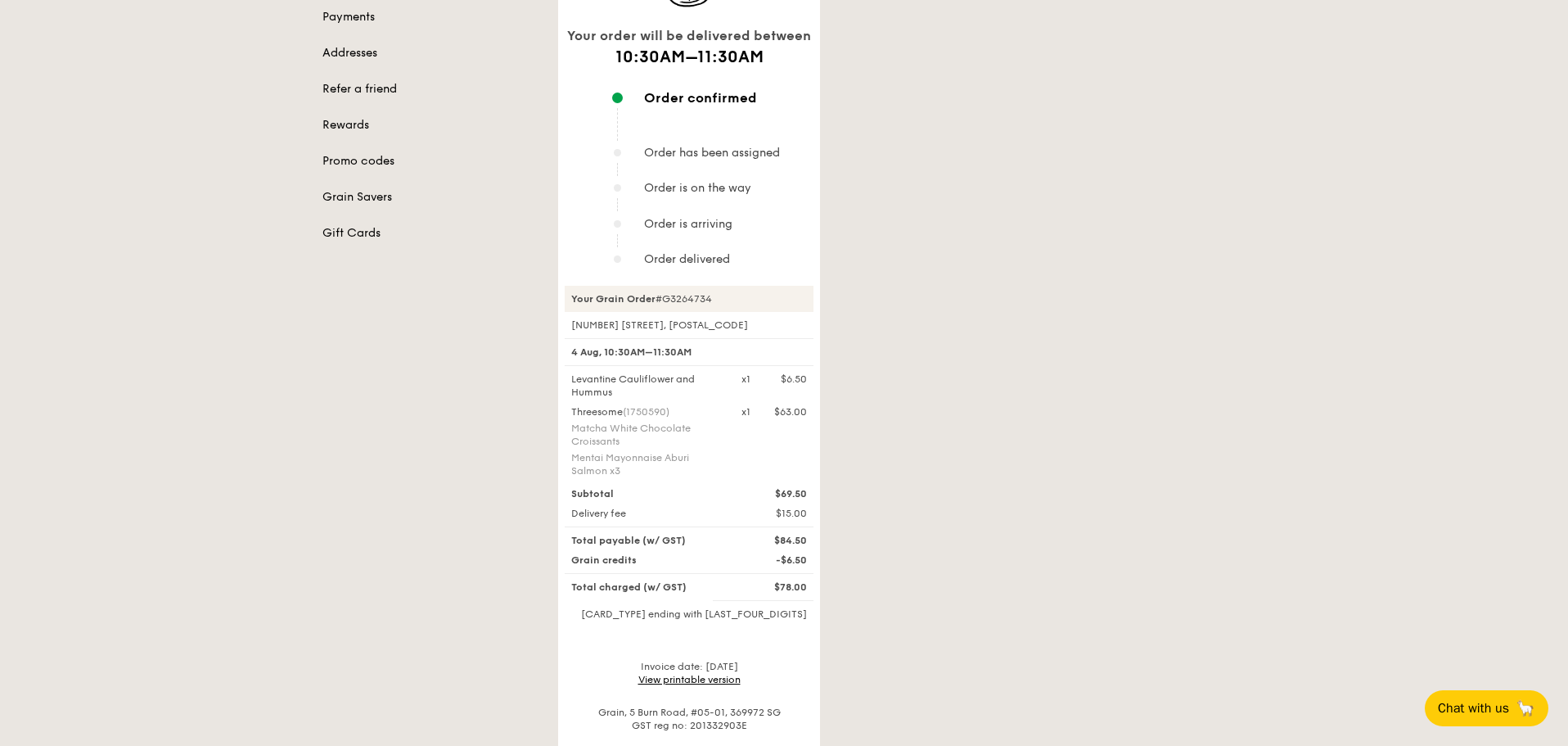 scroll, scrollTop: 269, scrollLeft: 0, axis: vertical 